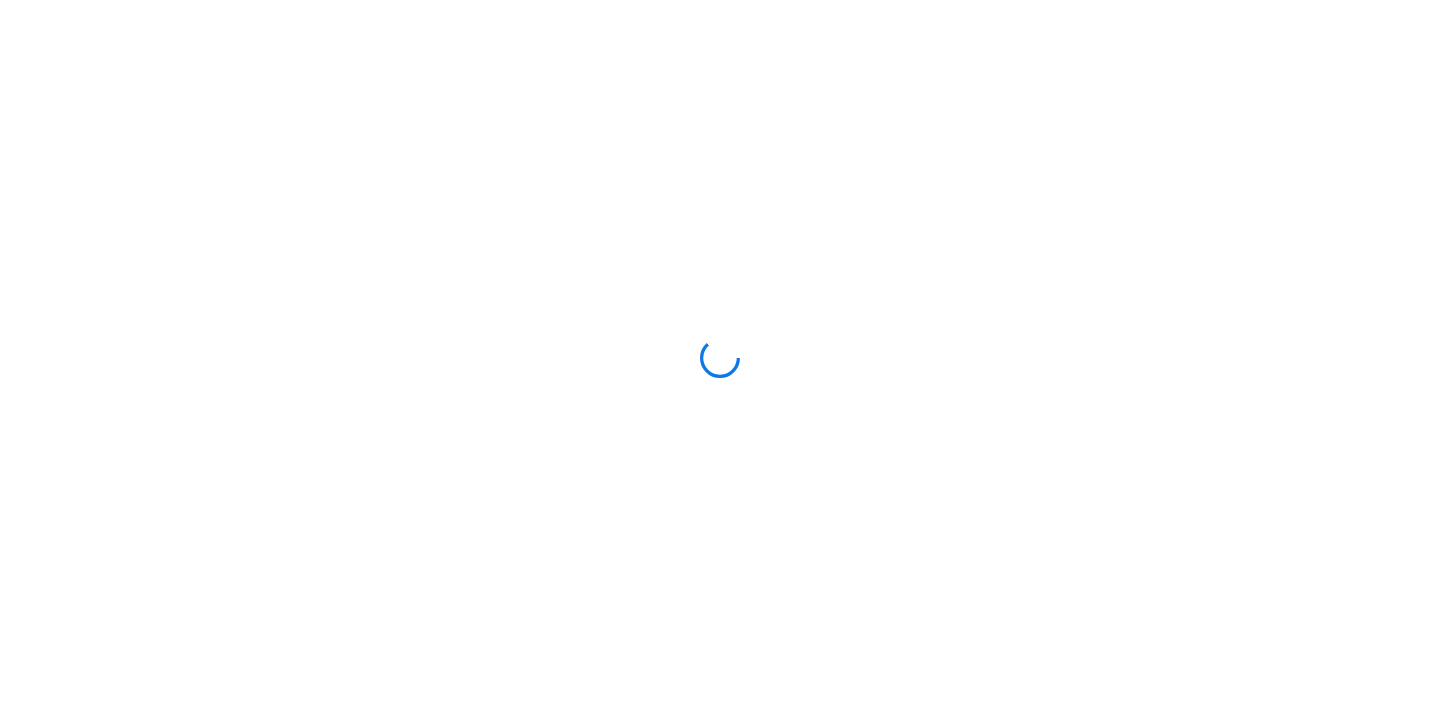 scroll, scrollTop: 0, scrollLeft: 0, axis: both 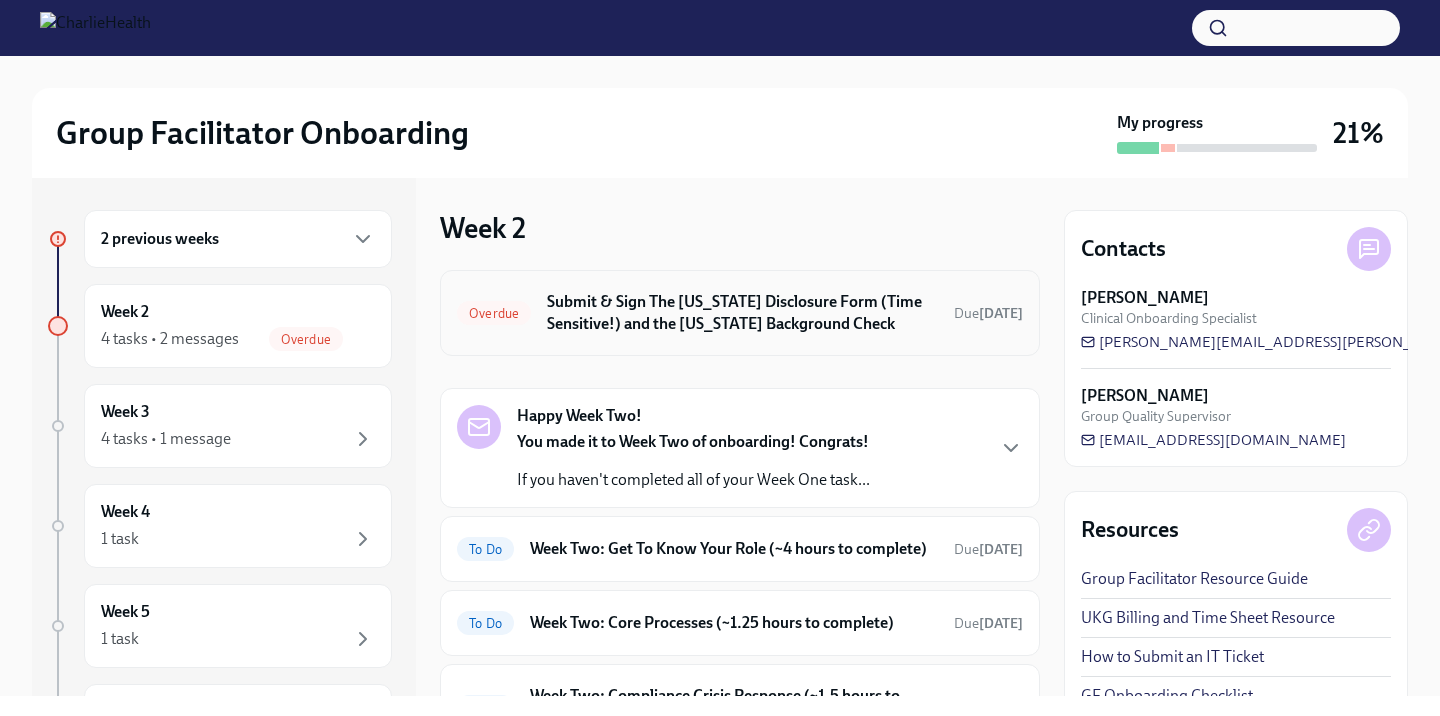 click on "Submit & Sign The [US_STATE] Disclosure Form (Time Sensitive!) and the [US_STATE] Background Check" at bounding box center [742, 313] 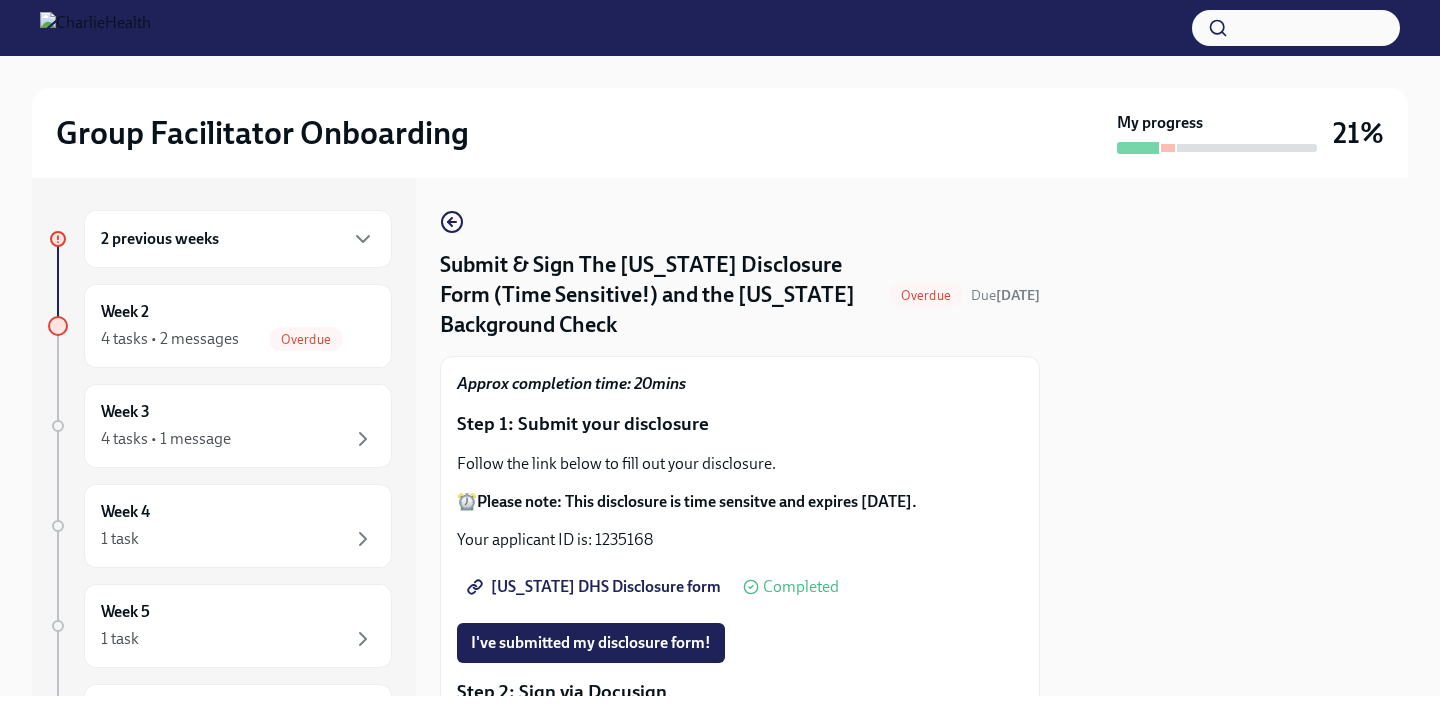 scroll, scrollTop: 56, scrollLeft: 0, axis: vertical 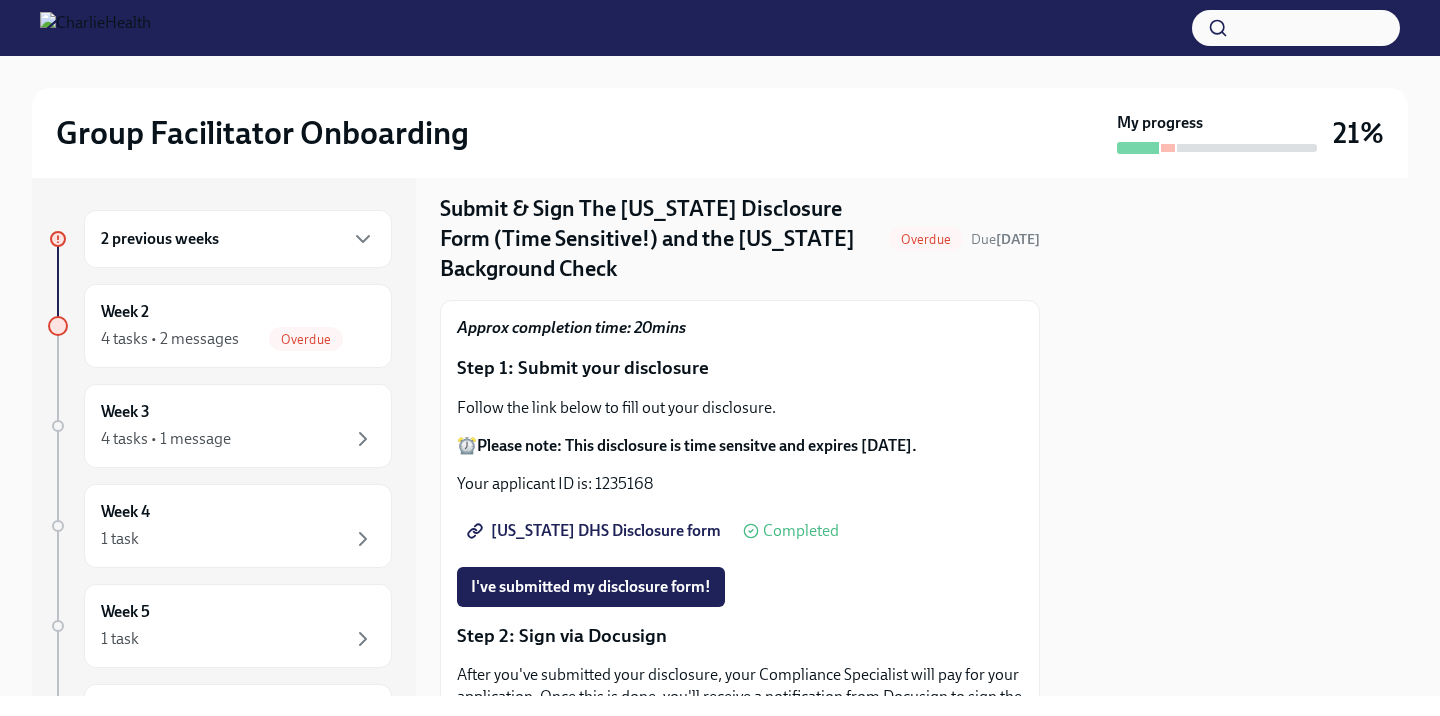 click on "Your applicant ID is: 1235168" at bounding box center (740, 484) 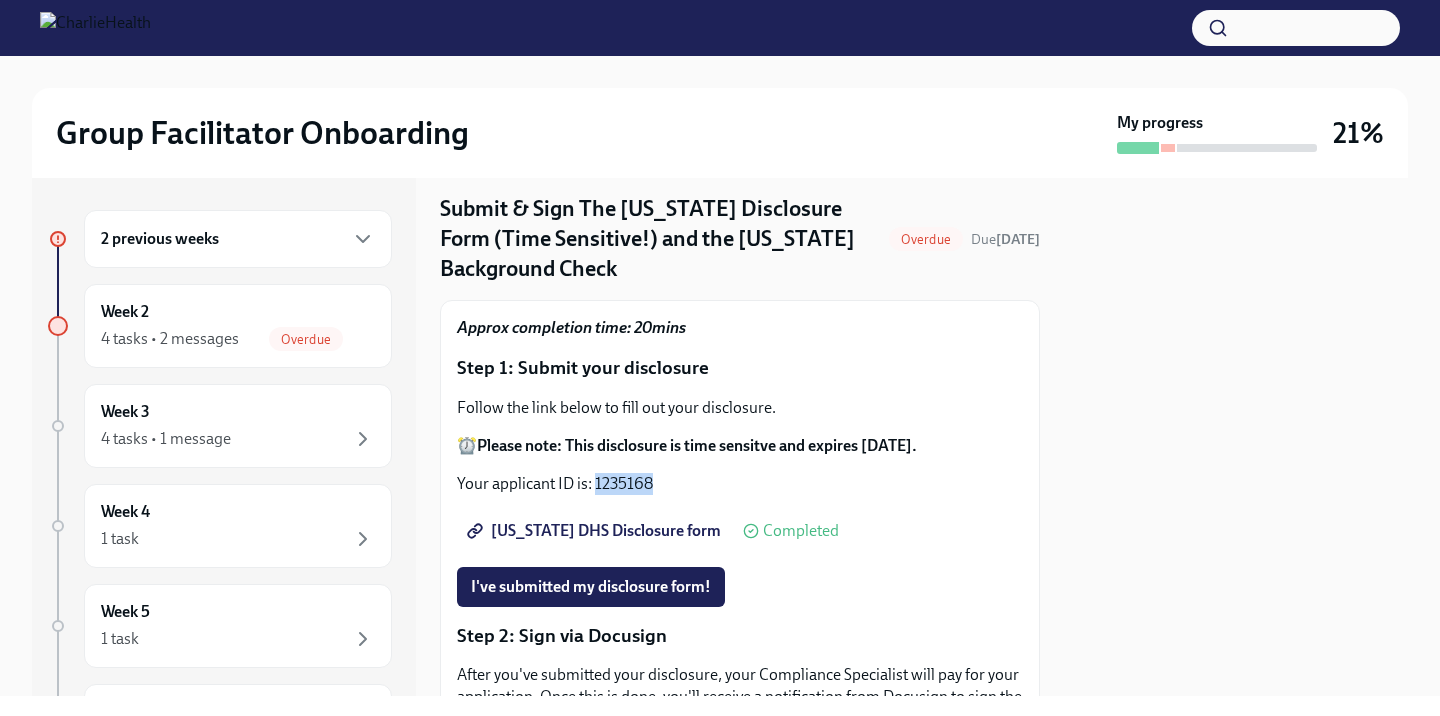 click on "Your applicant ID is: 1235168" at bounding box center (740, 484) 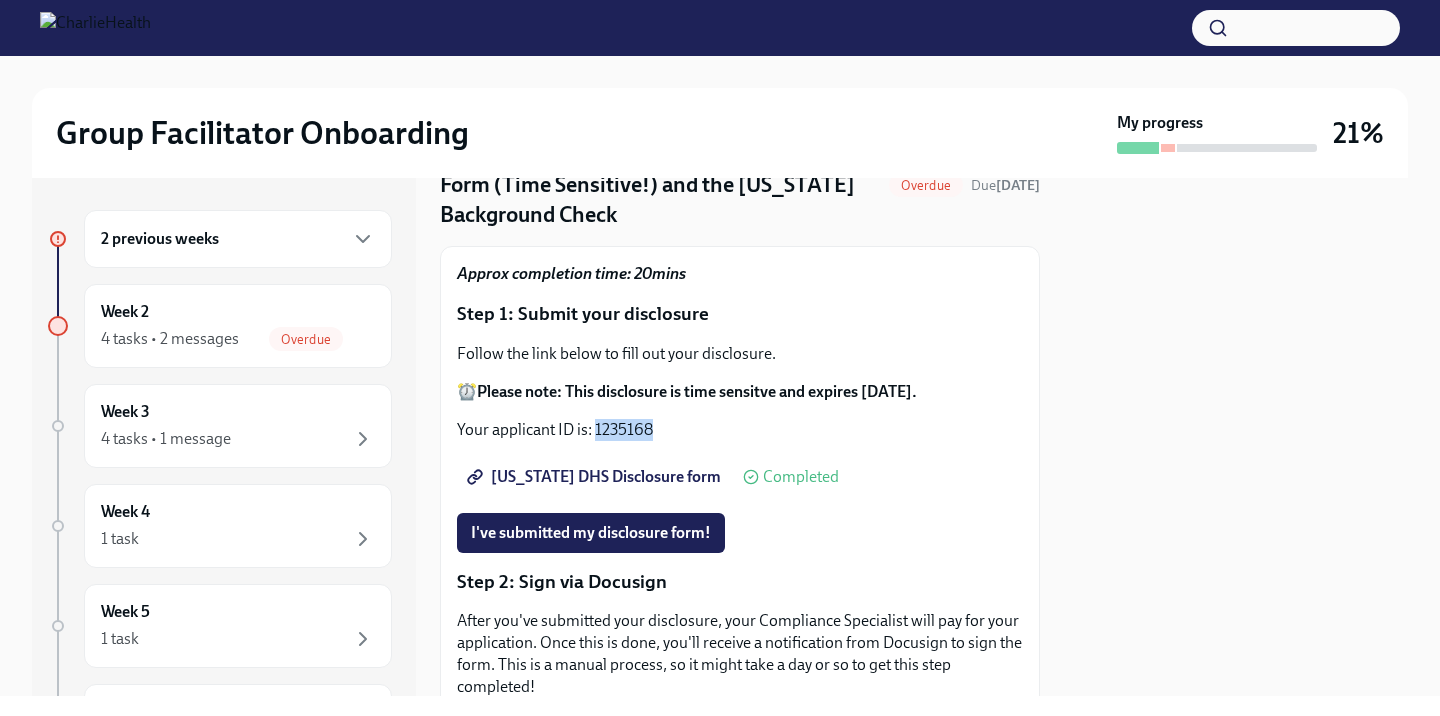 scroll, scrollTop: 113, scrollLeft: 0, axis: vertical 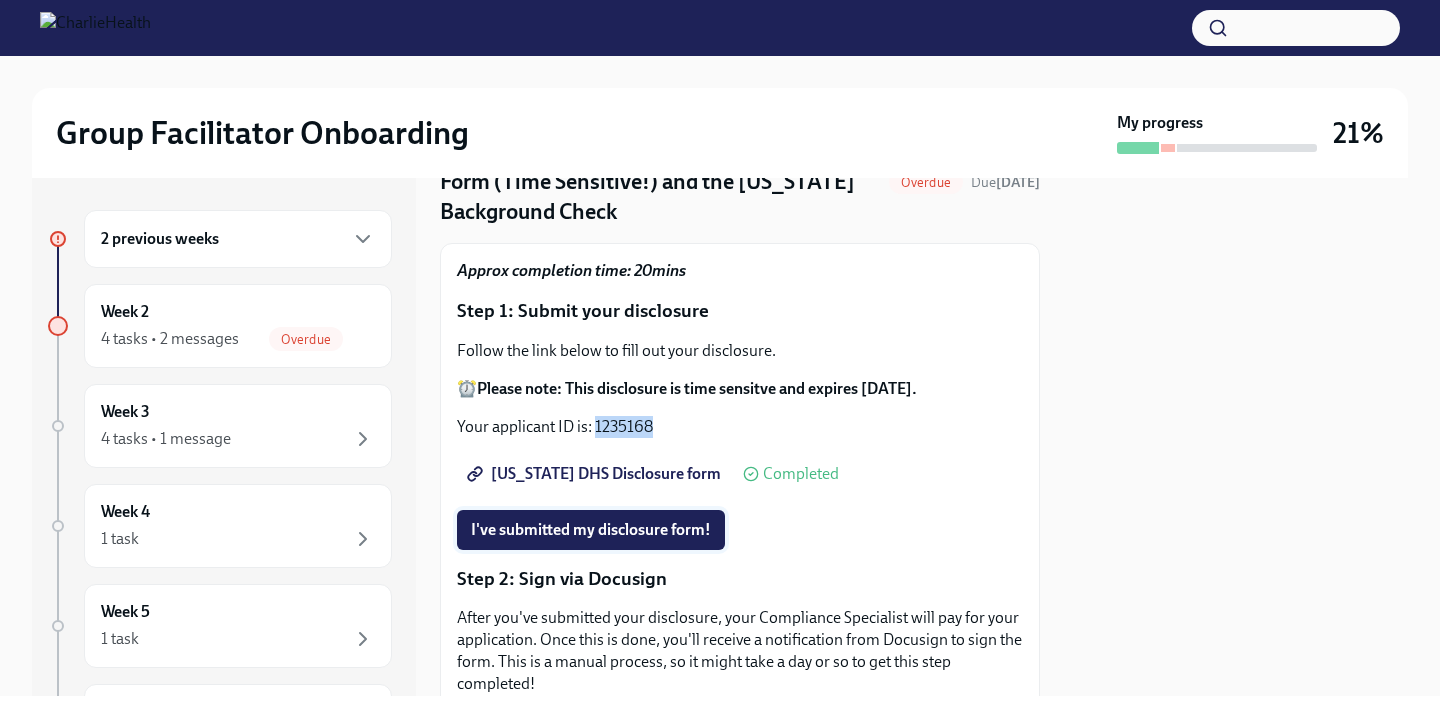 click on "I've submitted my disclosure form!" at bounding box center [591, 530] 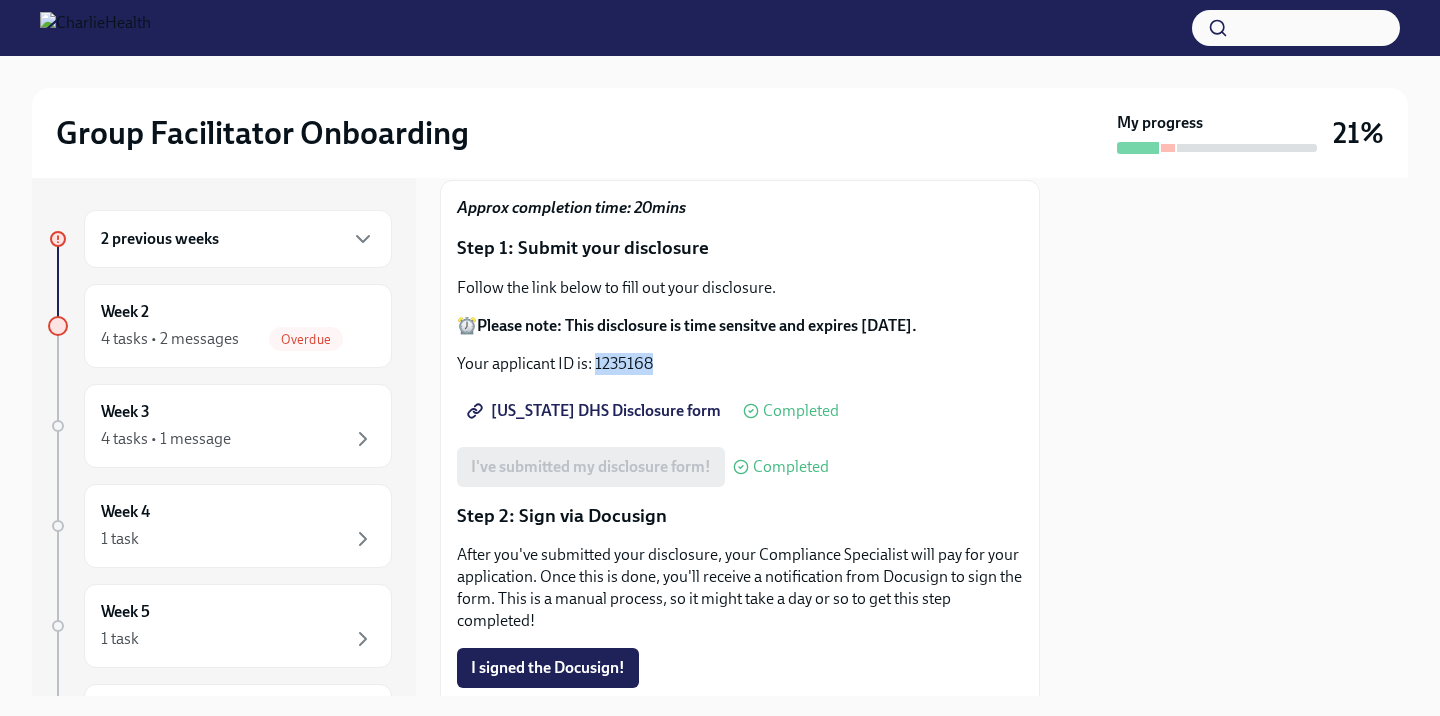 scroll, scrollTop: 241, scrollLeft: 0, axis: vertical 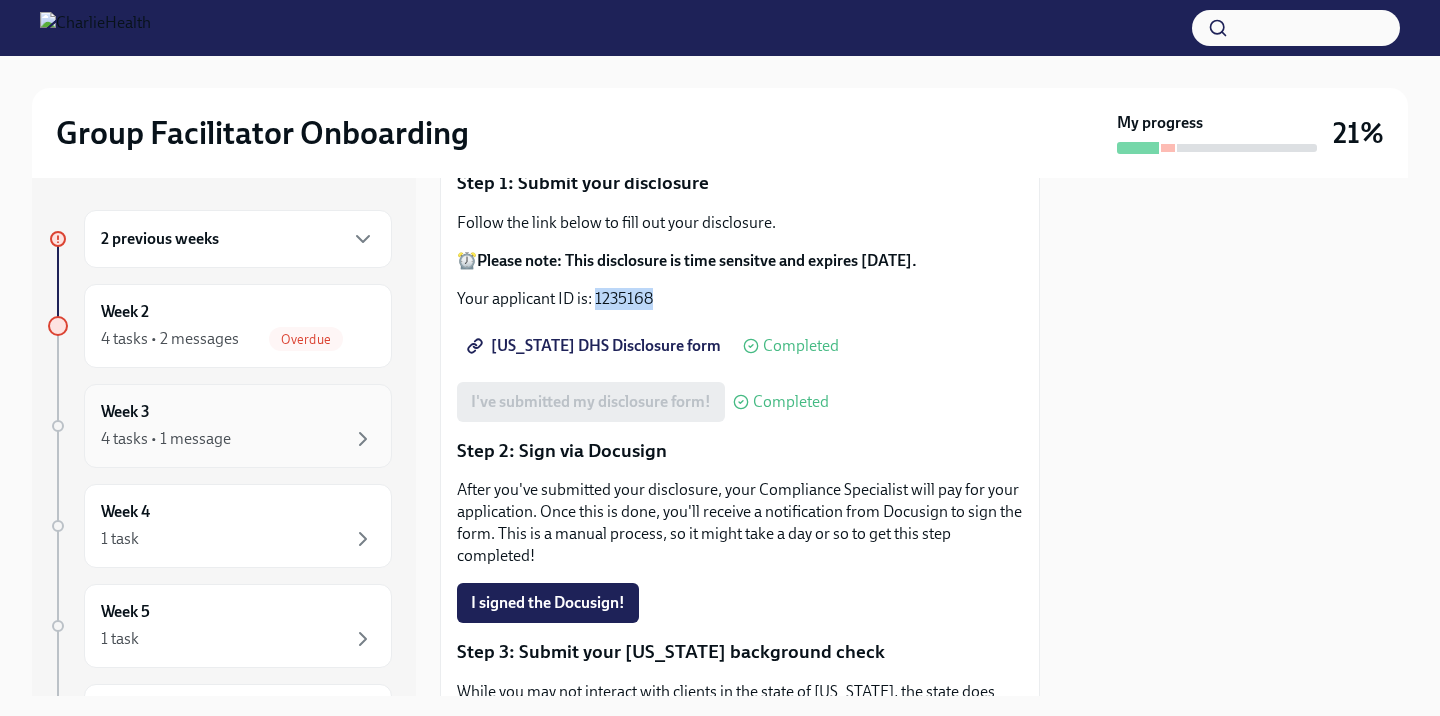 click on "4 tasks • 1 message" at bounding box center (238, 439) 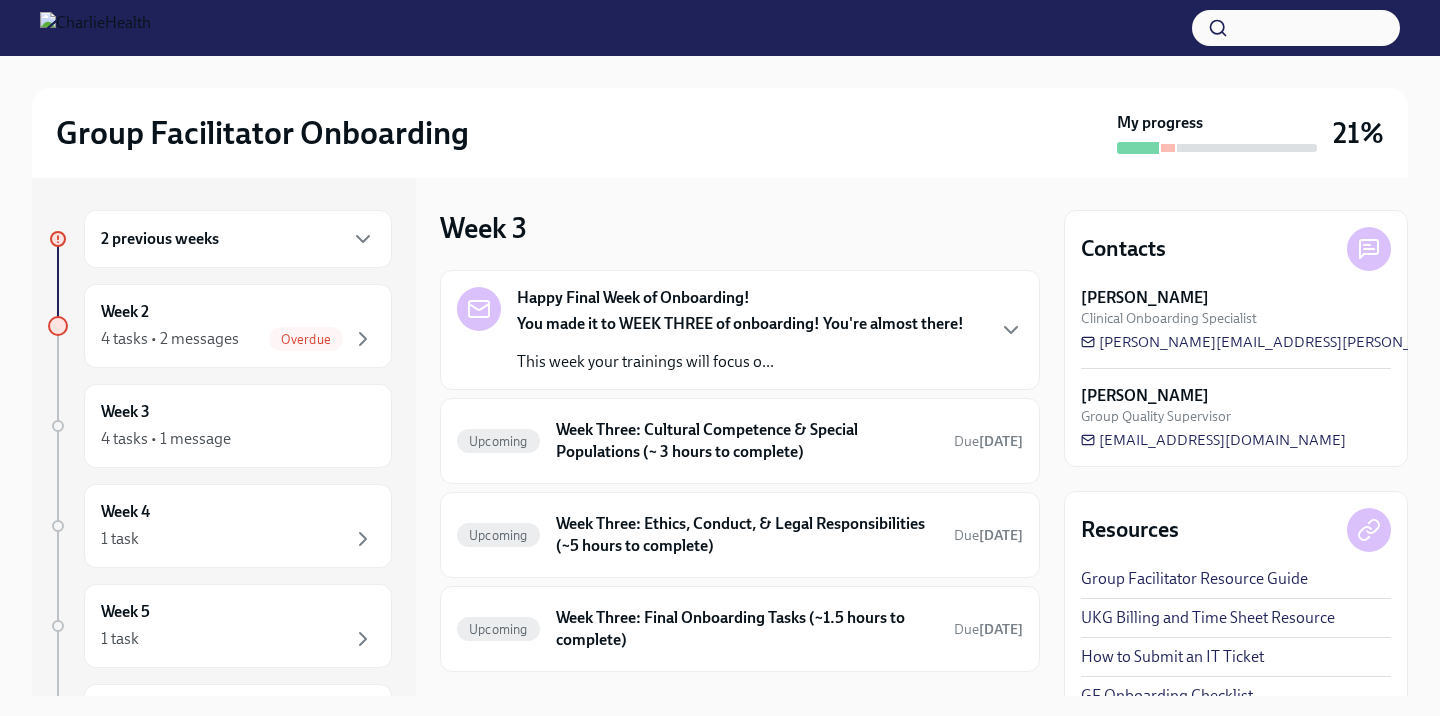 click on "You made it to WEEK THREE of onboarding! You're almost there!
This week your trainings will focus o..." at bounding box center [740, 343] 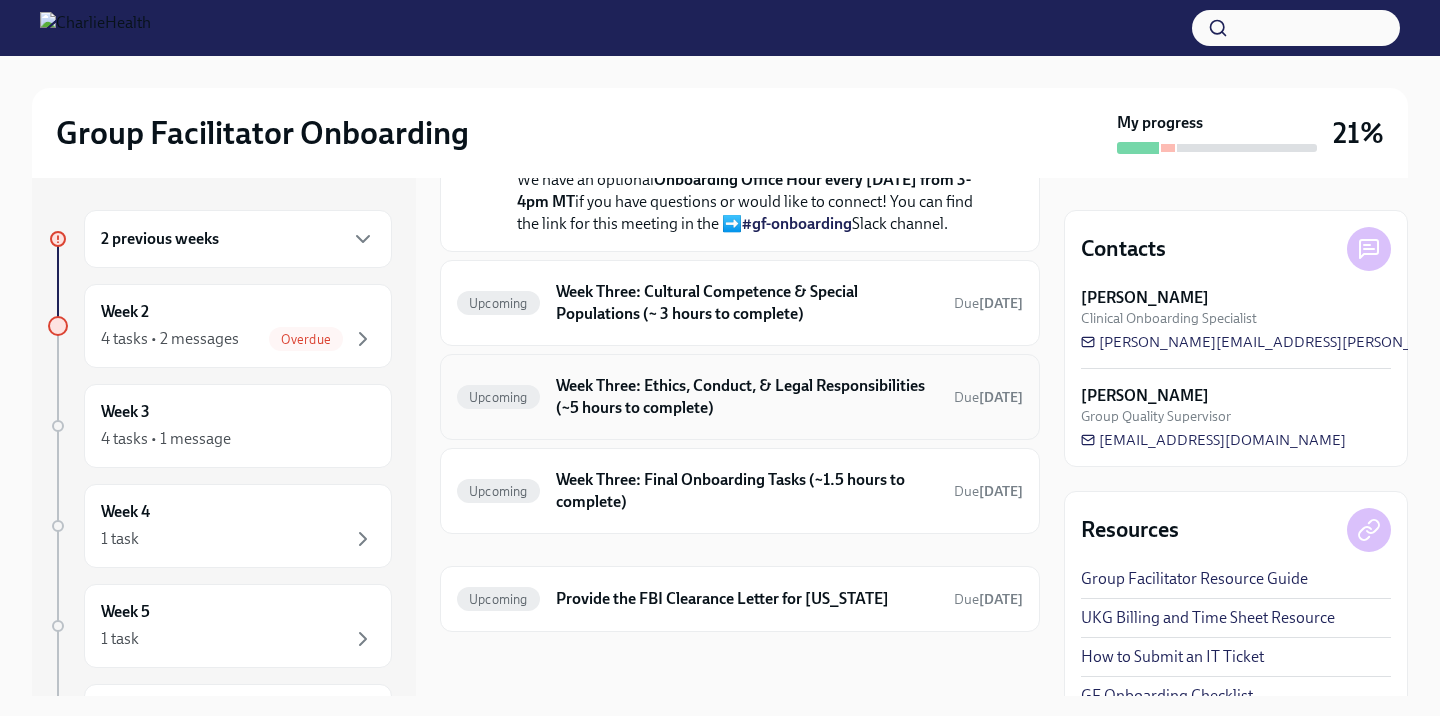 scroll, scrollTop: 840, scrollLeft: 0, axis: vertical 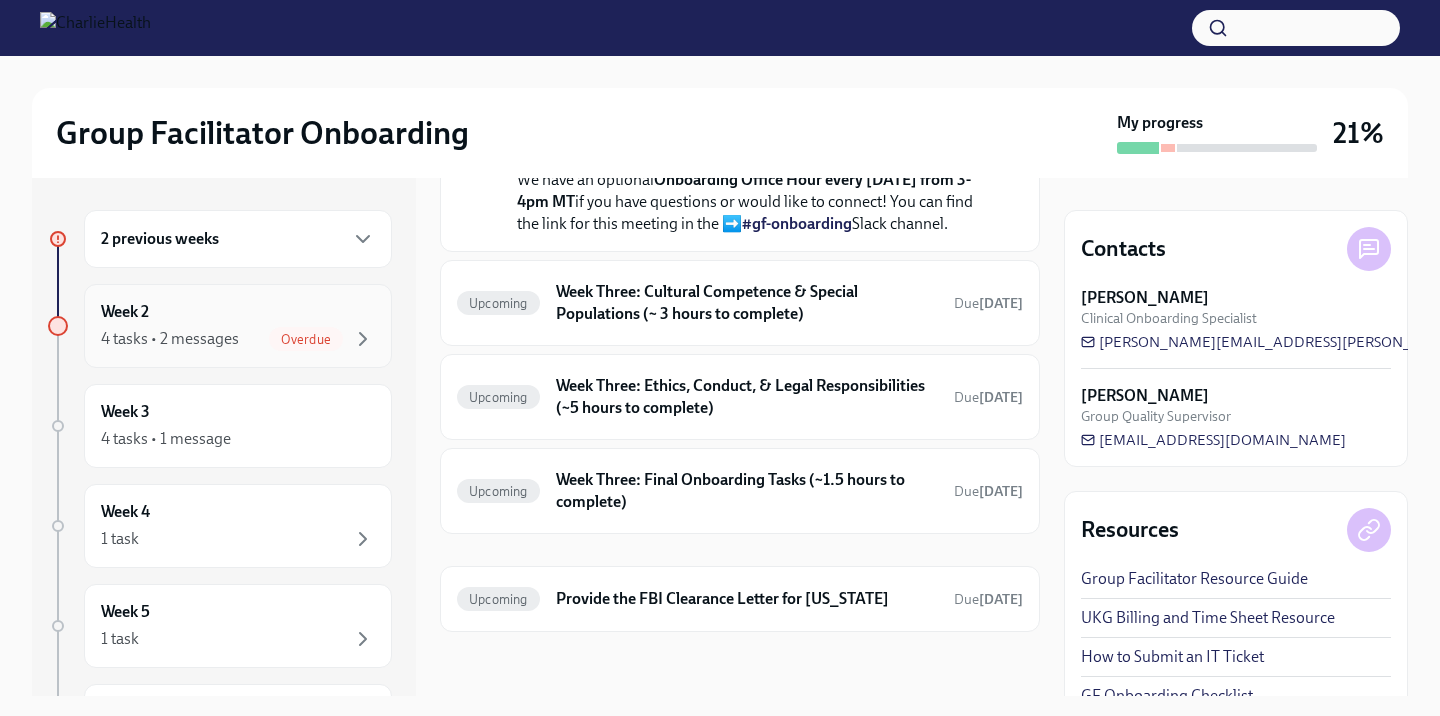 click on "Week 2 4 tasks • 2 messages Overdue" at bounding box center [238, 326] 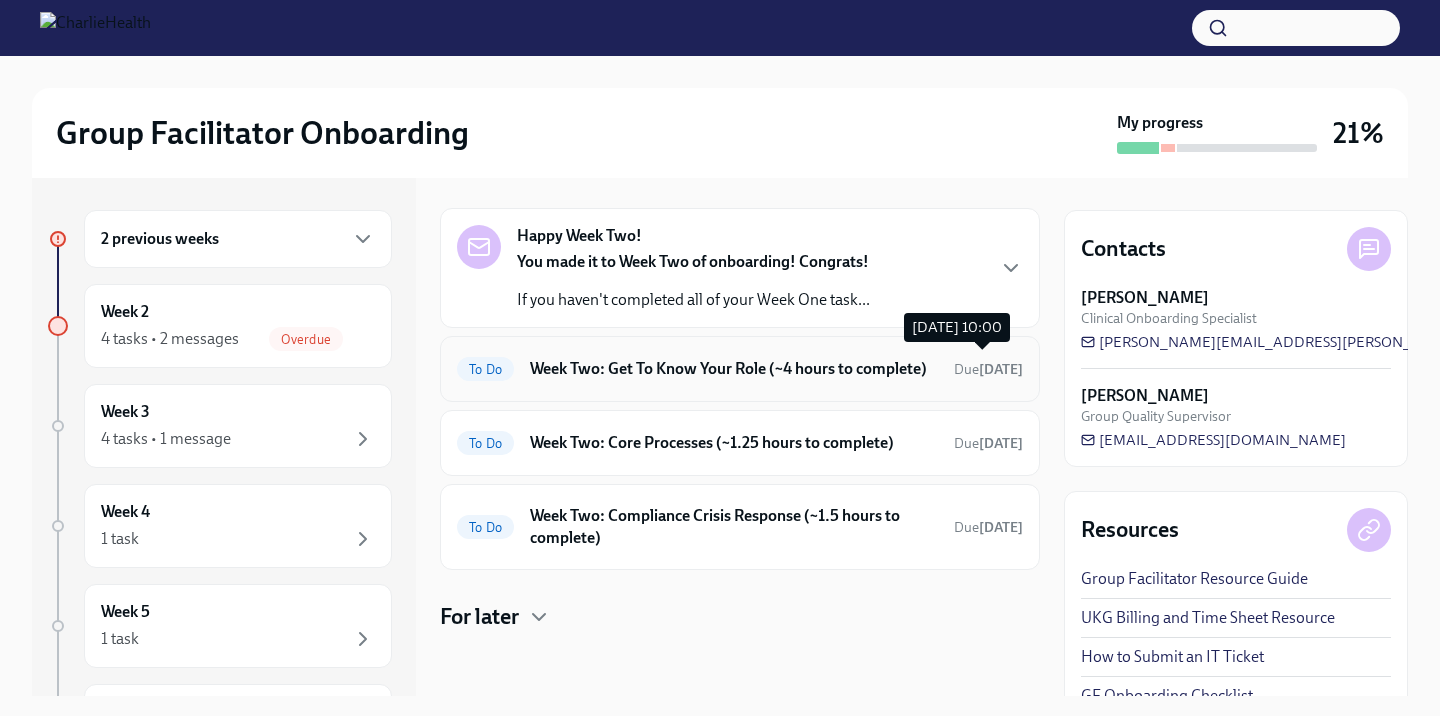 click on "Due  [DATE]" at bounding box center (988, 369) 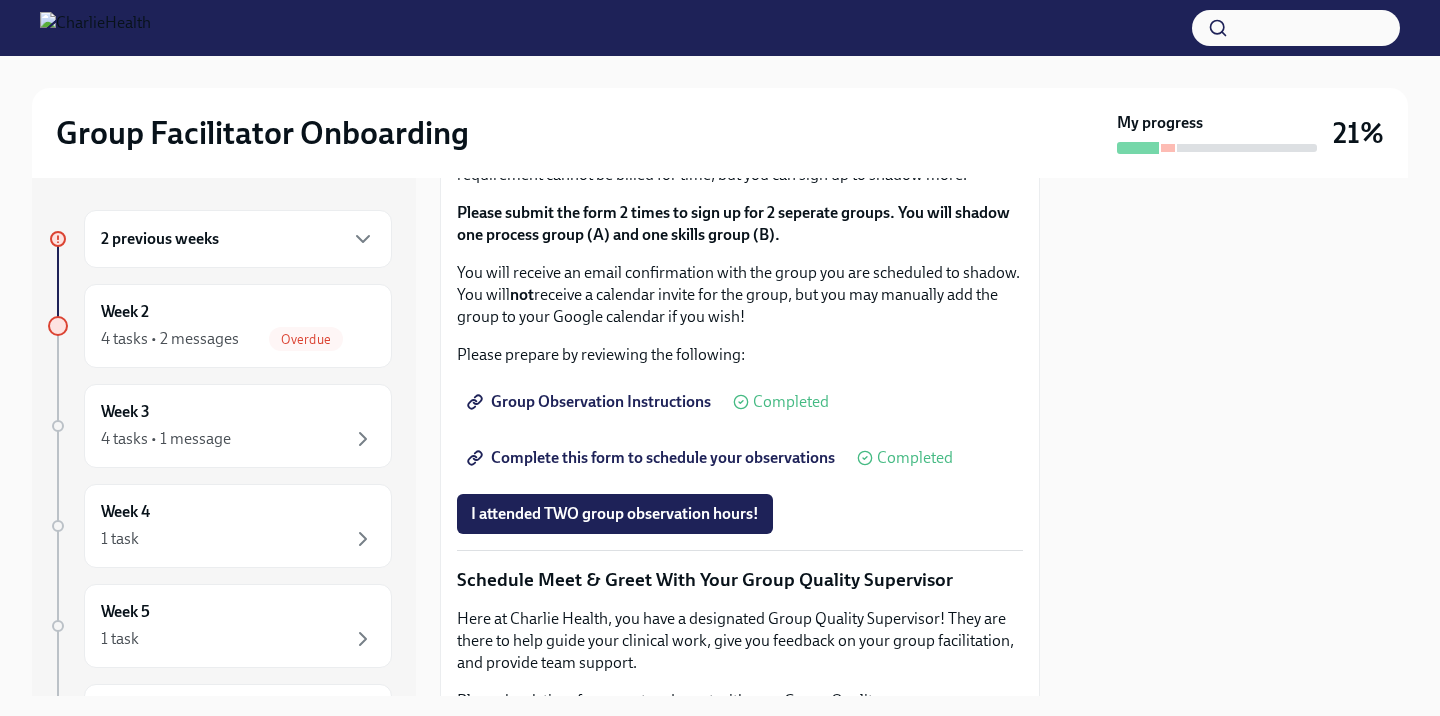 scroll, scrollTop: 2046, scrollLeft: 0, axis: vertical 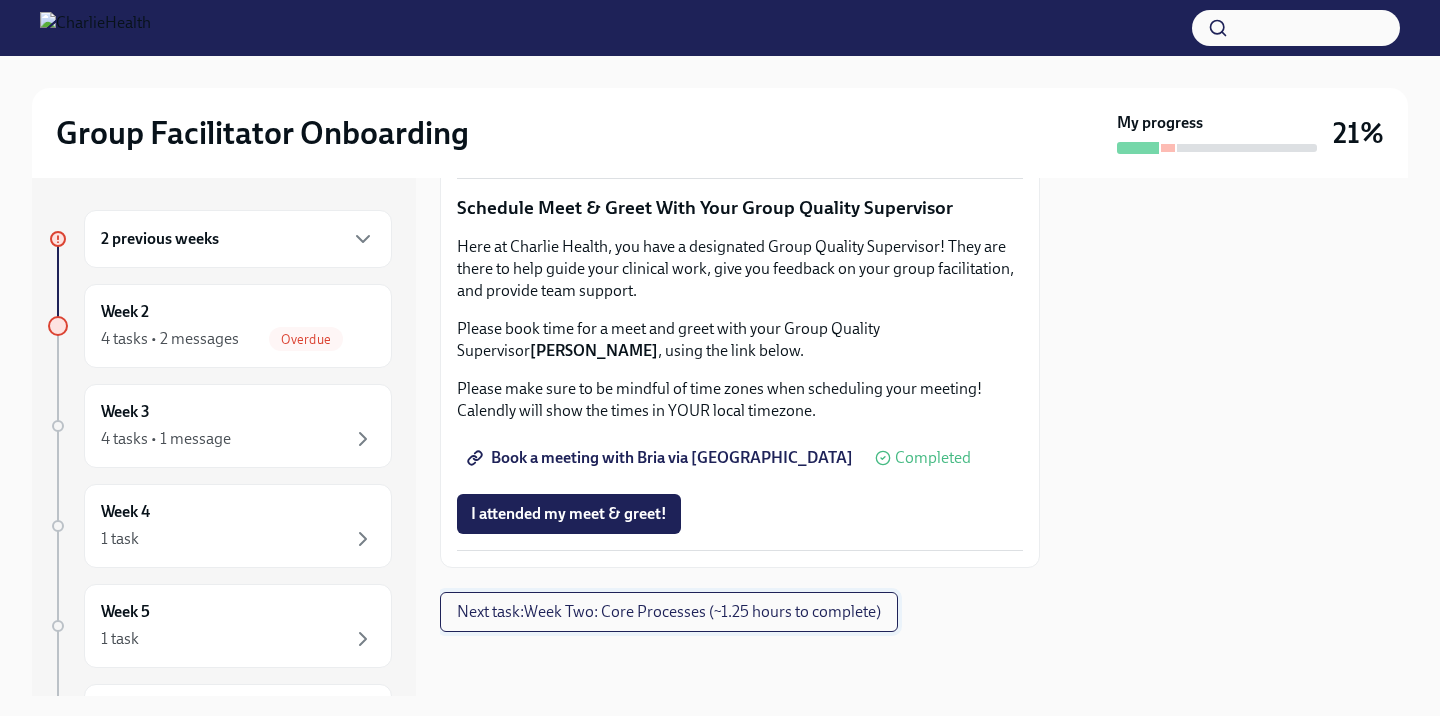 click on "Next task :  Week Two: Core Processes (~1.25 hours to complete)" at bounding box center [669, 612] 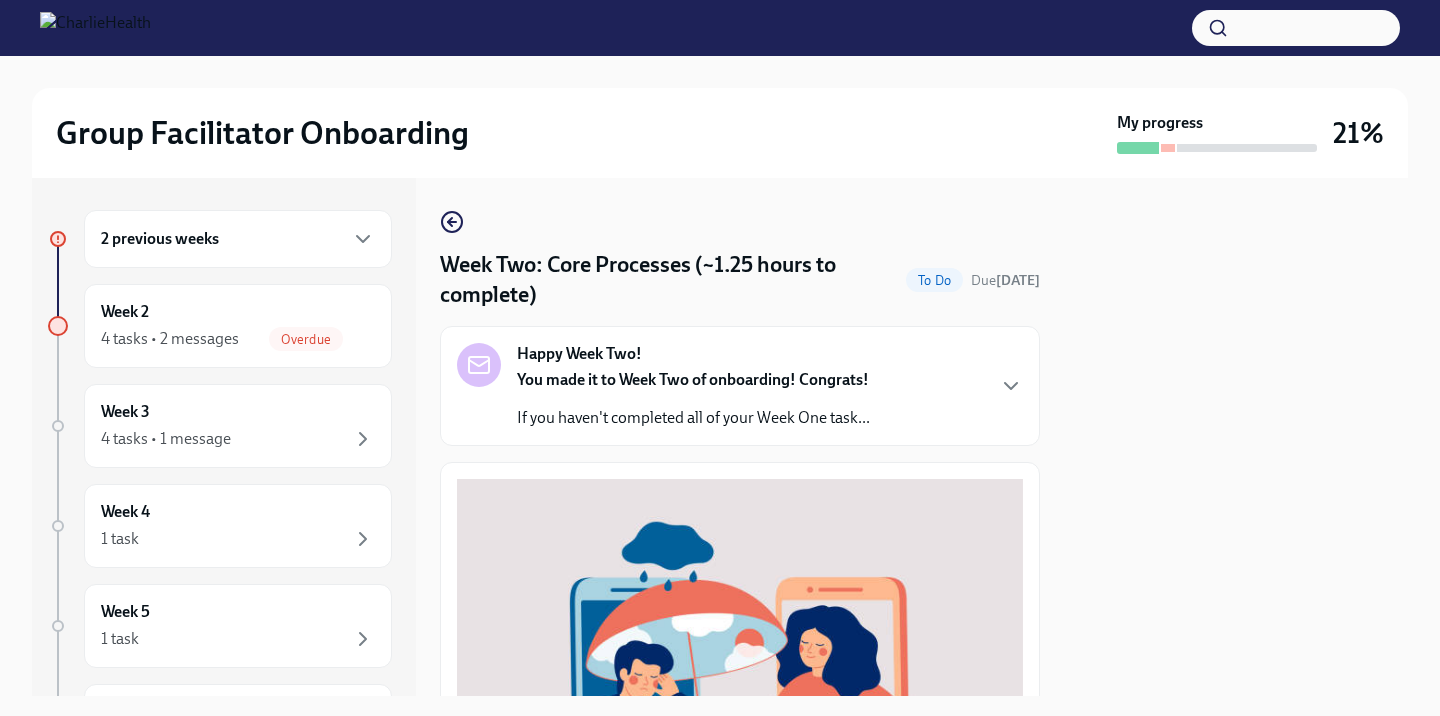 scroll, scrollTop: 731, scrollLeft: 0, axis: vertical 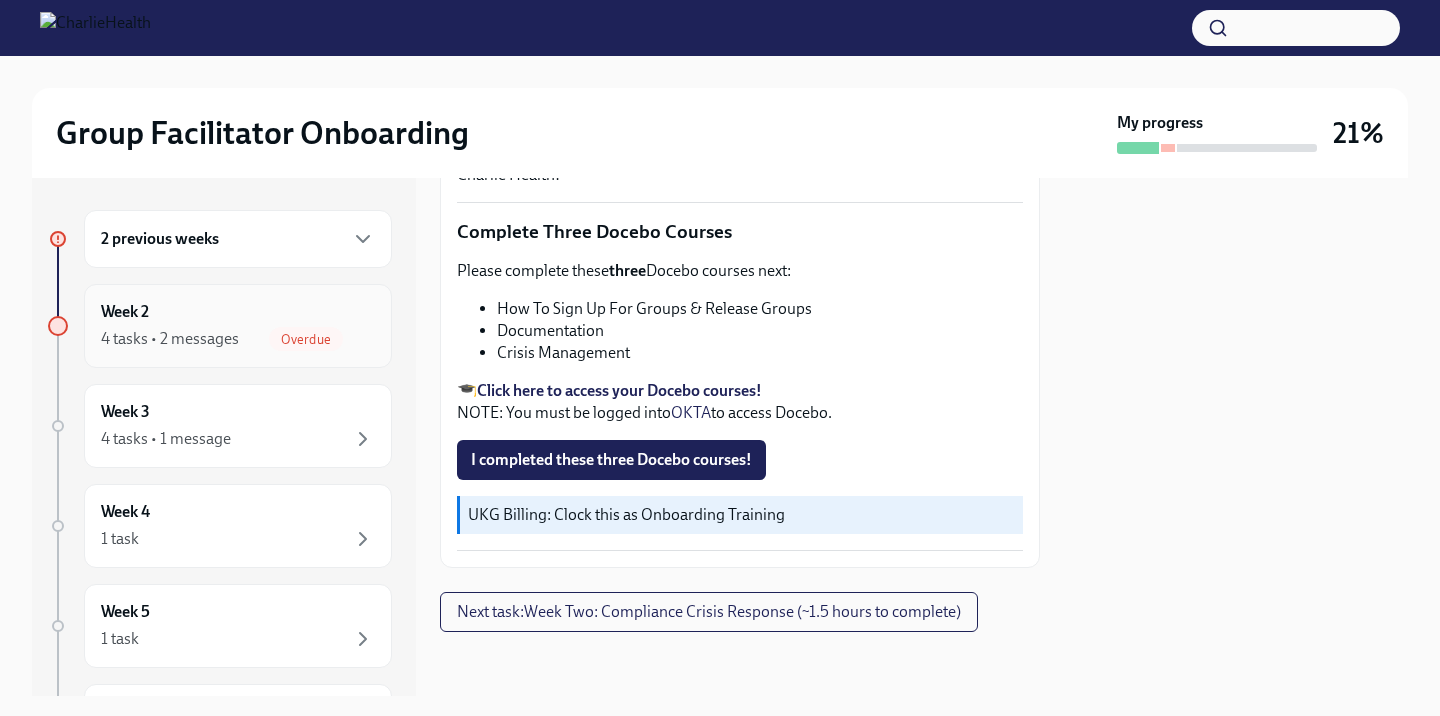 click on "Week 2 4 tasks • 2 messages Overdue" at bounding box center [238, 326] 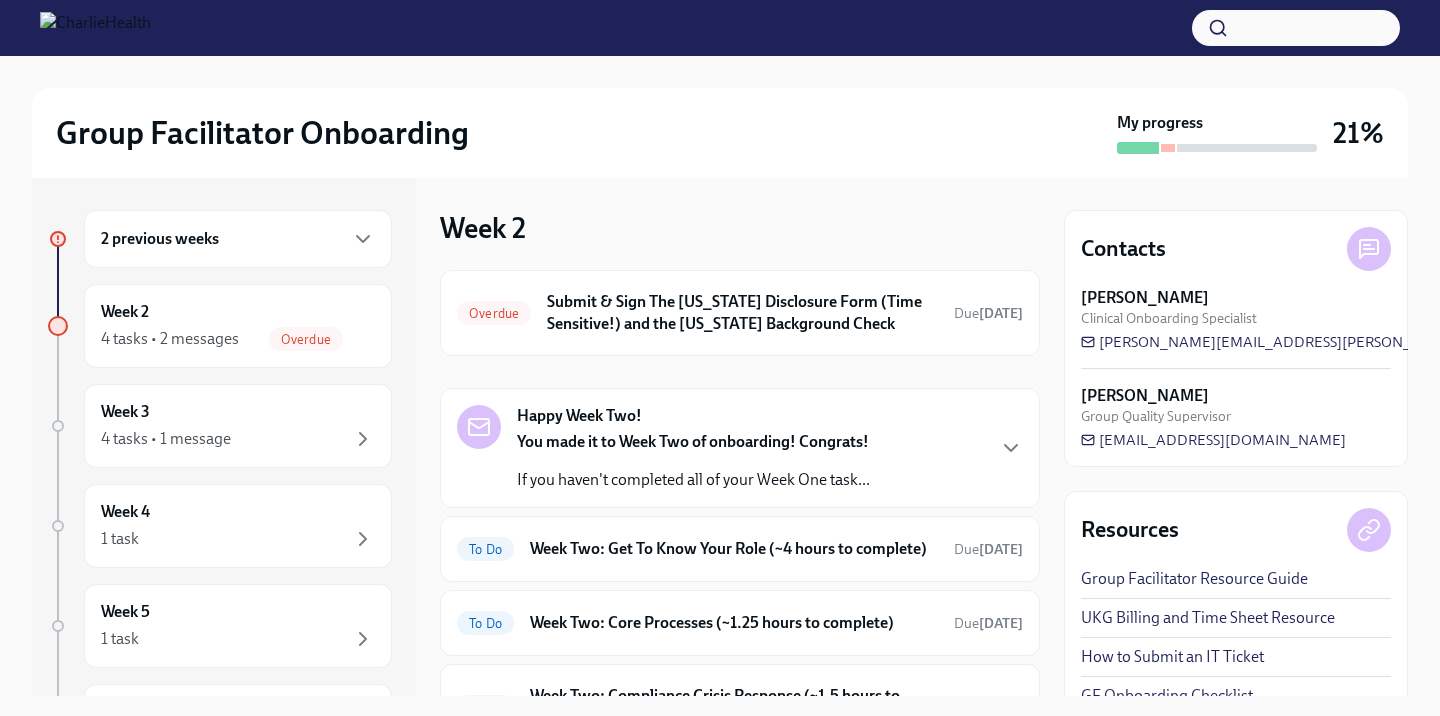 scroll, scrollTop: 200, scrollLeft: 0, axis: vertical 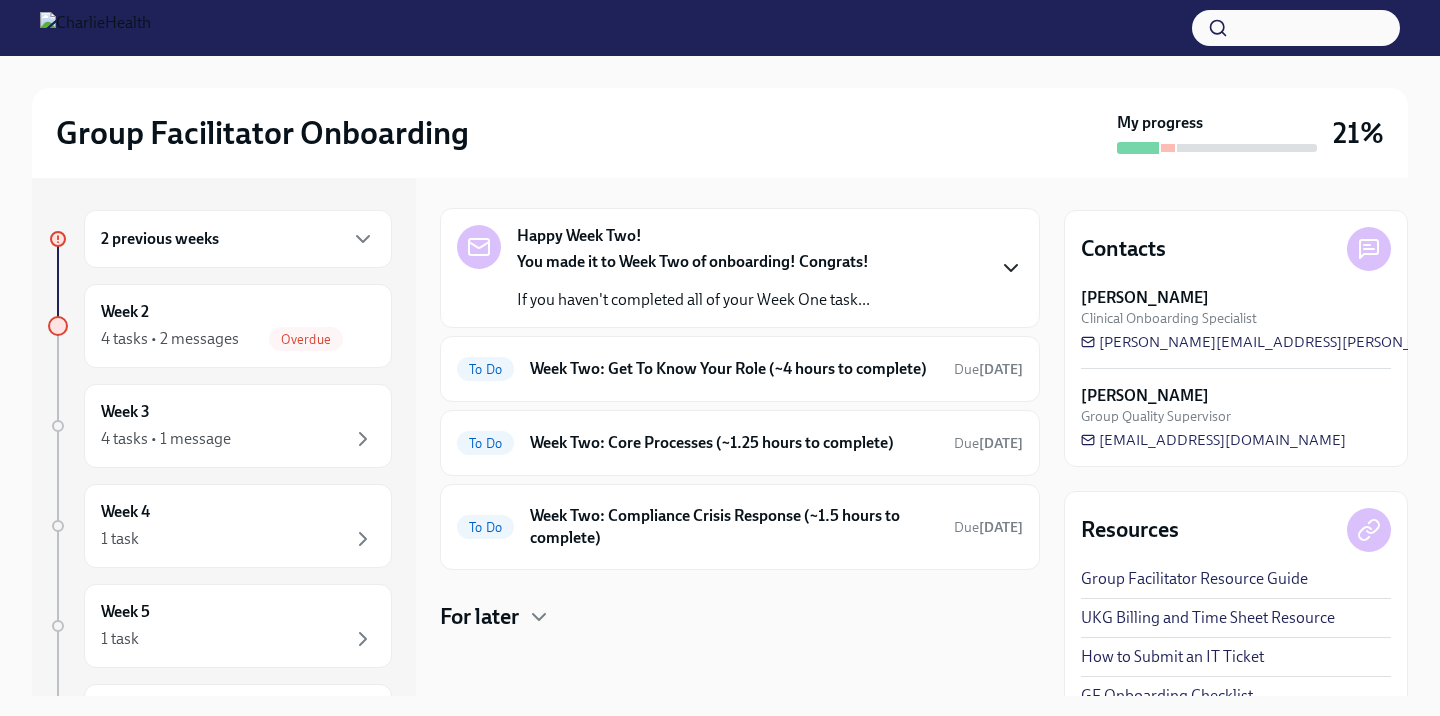 click 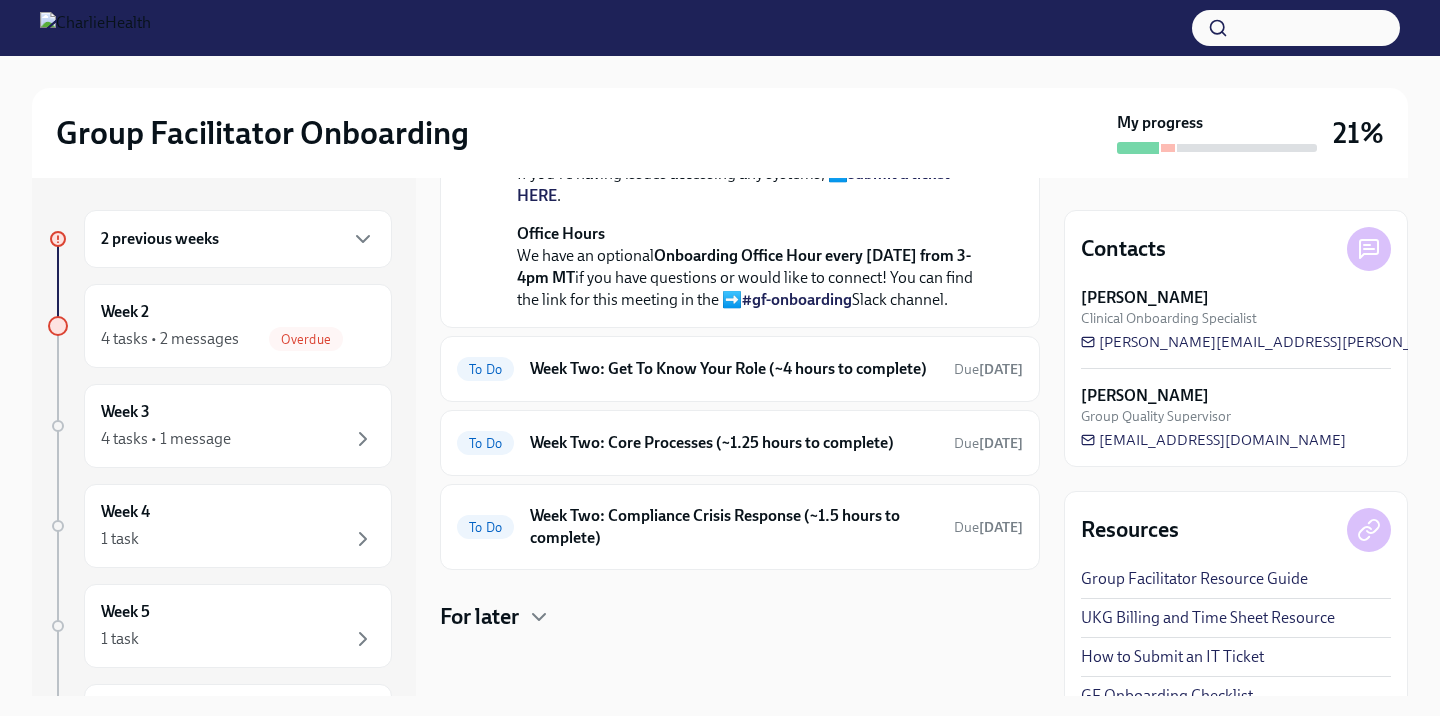 scroll, scrollTop: 863, scrollLeft: 0, axis: vertical 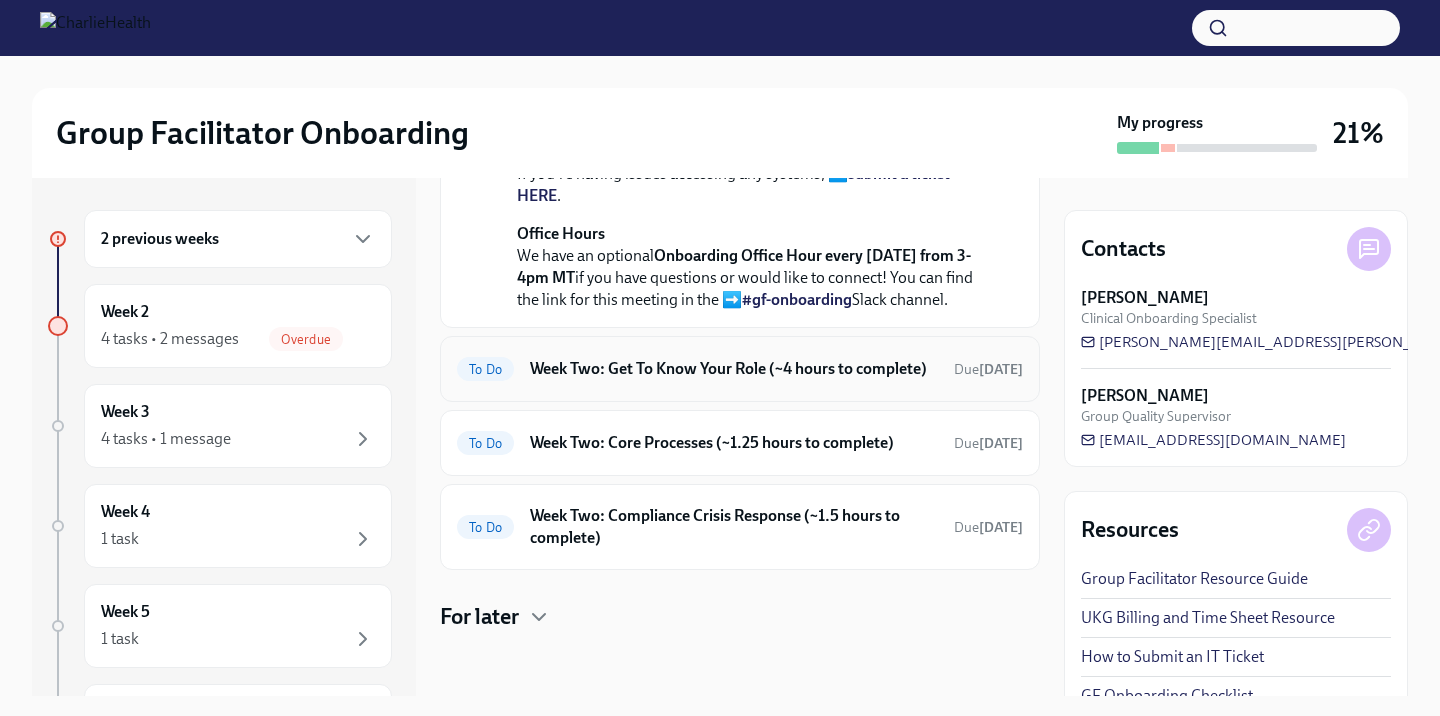click on "Week Two: Get To Know Your Role (~4 hours to complete)" at bounding box center (734, 369) 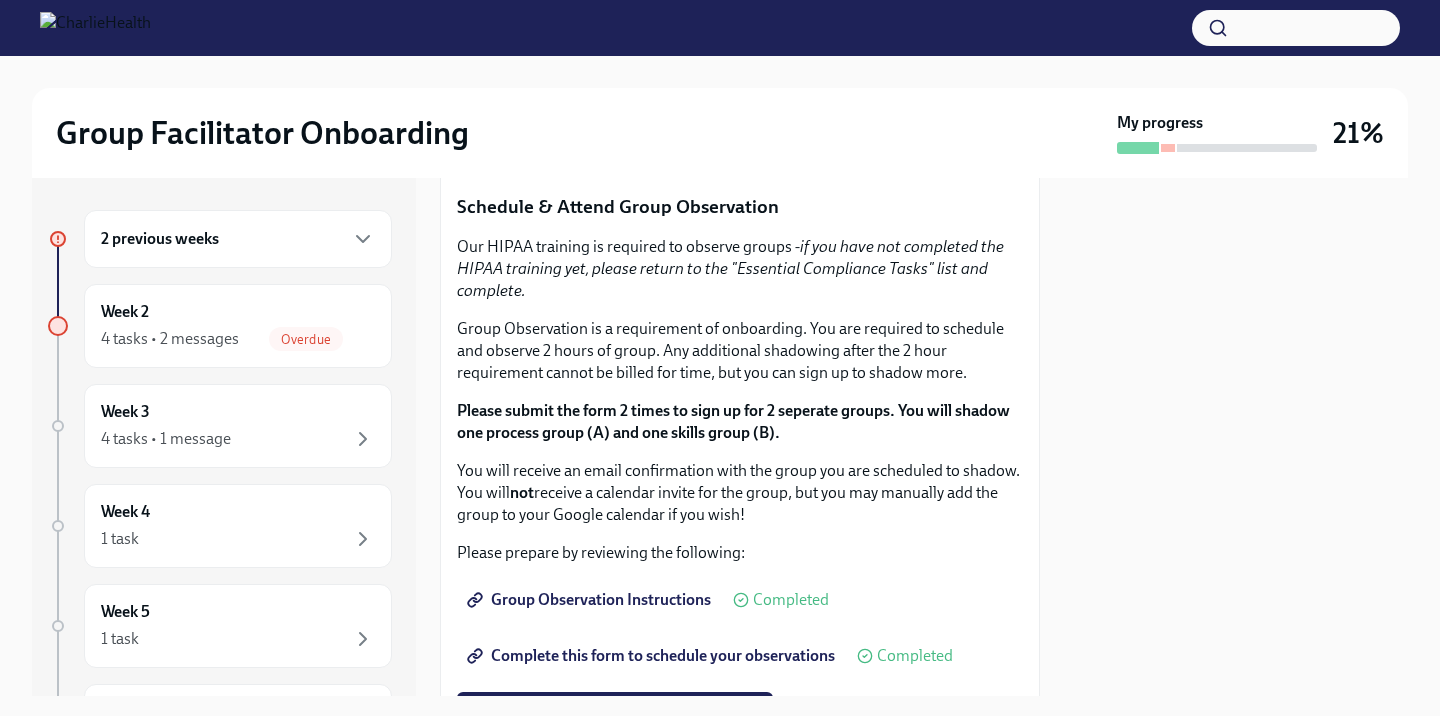 scroll, scrollTop: 1109, scrollLeft: 0, axis: vertical 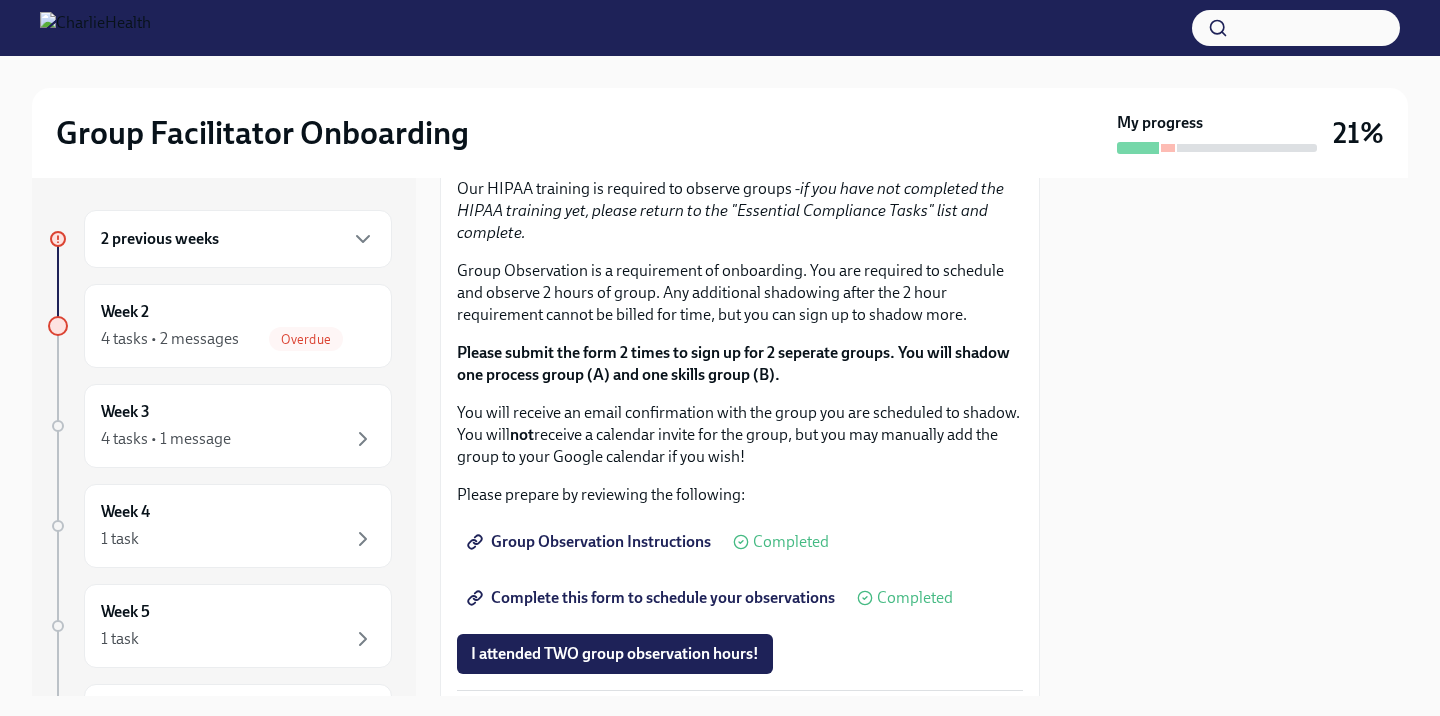 click on "Click here to access your Docebo!" at bounding box center [591, -3] 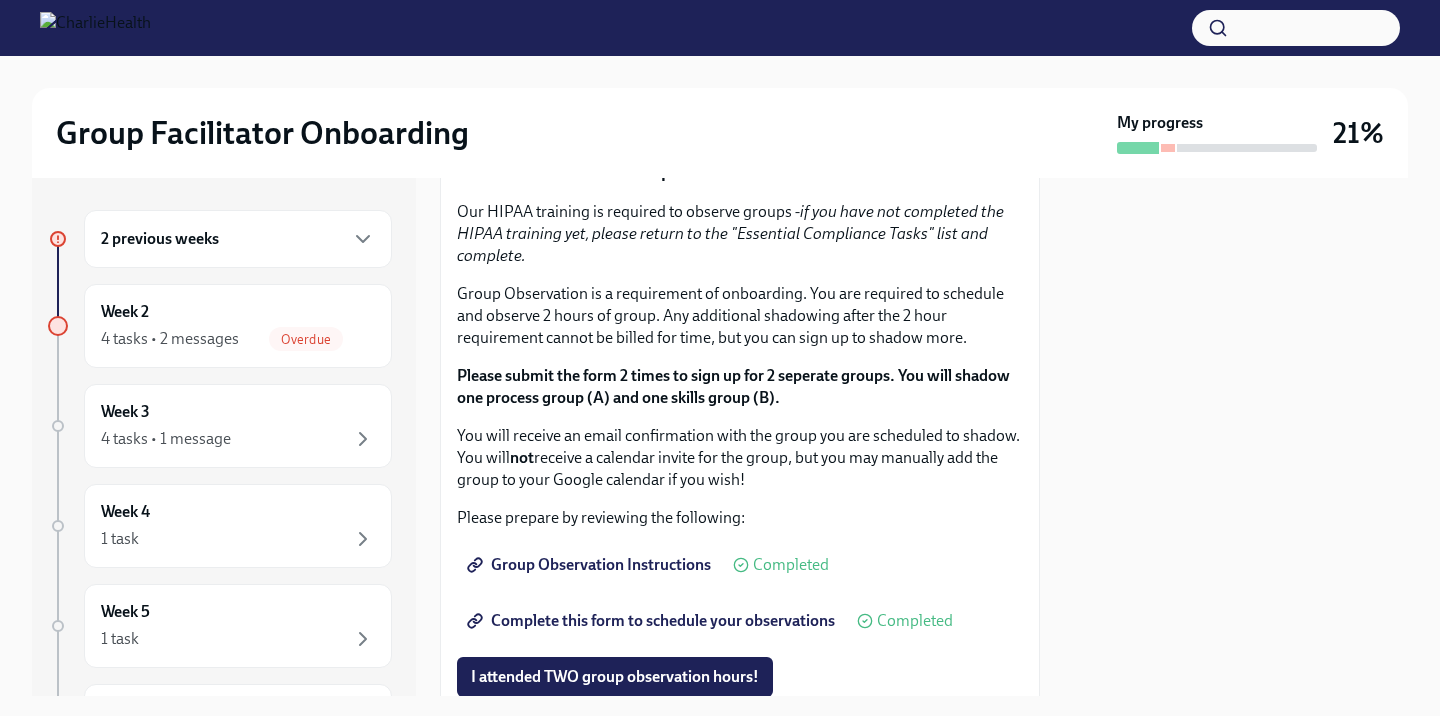 scroll, scrollTop: 1082, scrollLeft: 0, axis: vertical 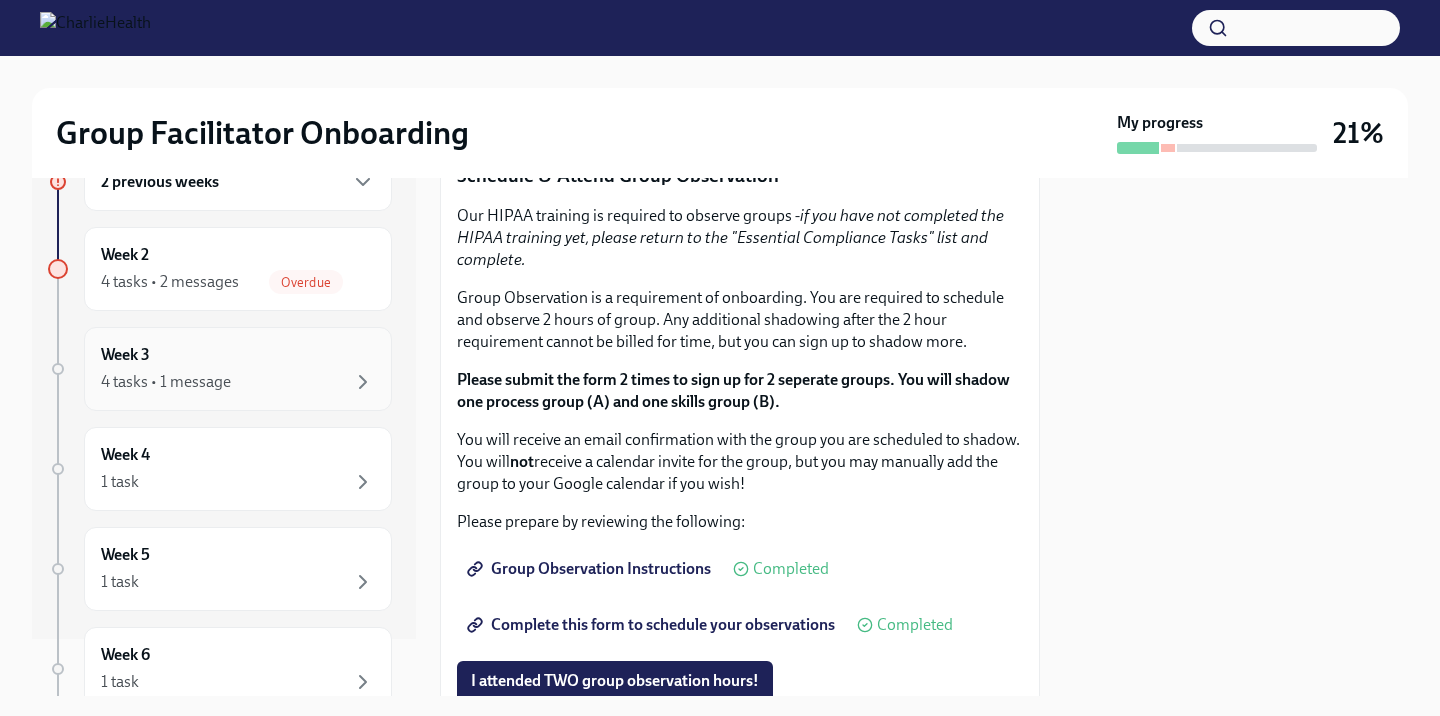 click on "Week 3 4 tasks • 1 message" at bounding box center [238, 369] 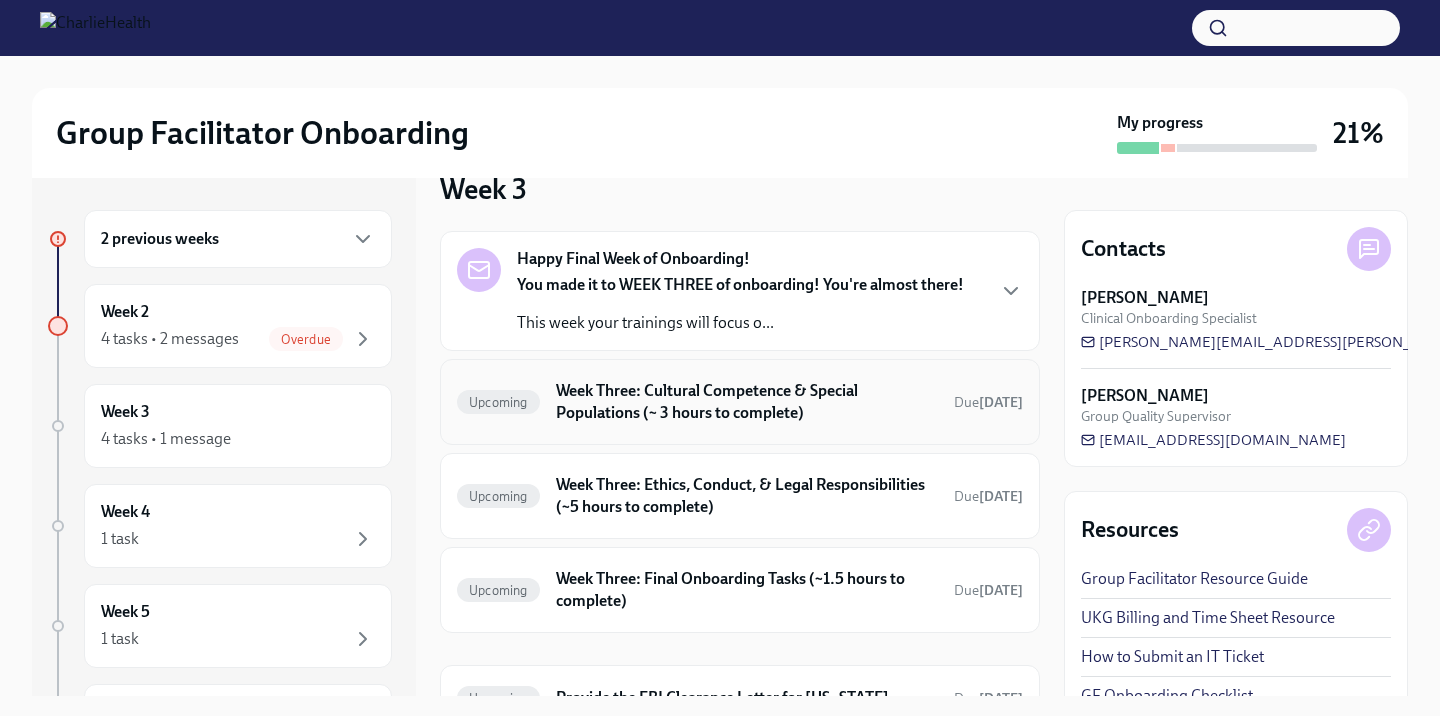 scroll, scrollTop: 47, scrollLeft: 0, axis: vertical 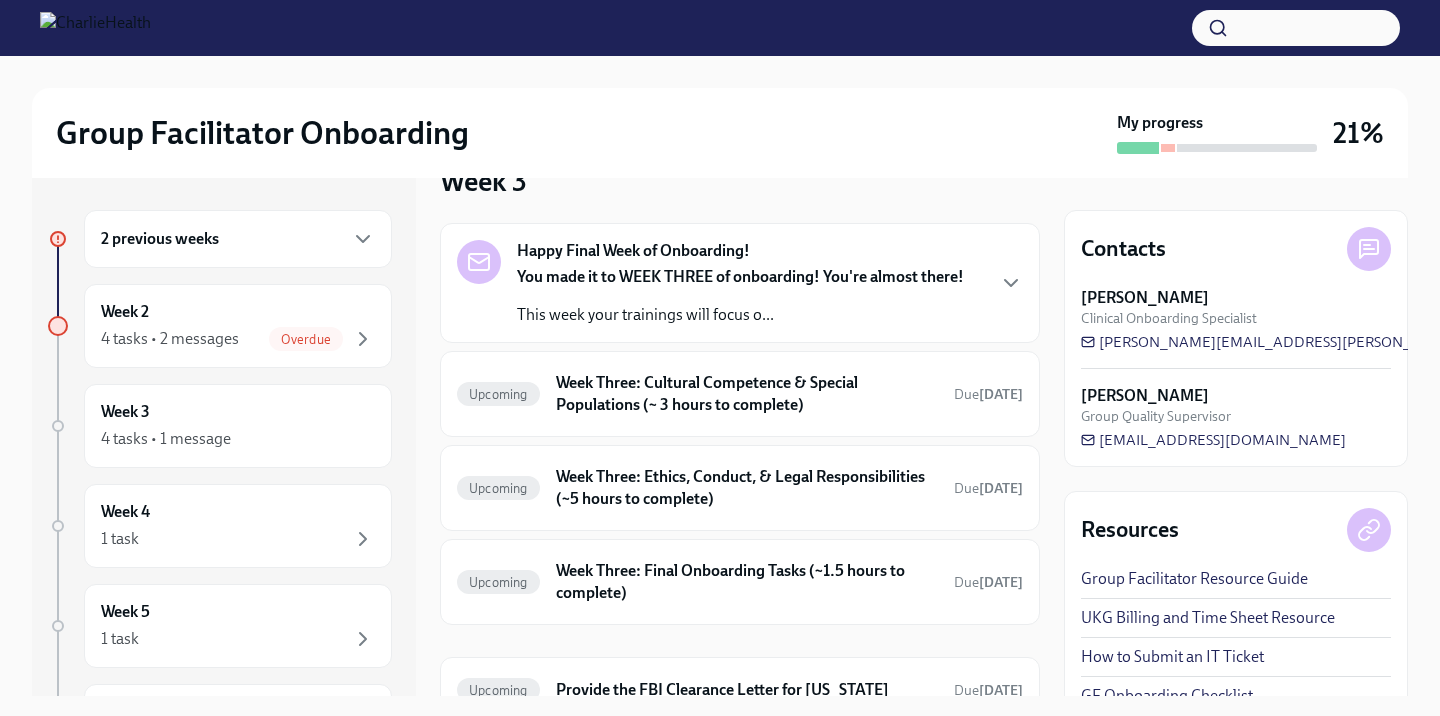 click on "Happy Final Week of Onboarding! You made it to WEEK THREE of onboarding! You're almost there!
This week your trainings will focus o..." at bounding box center [740, 283] 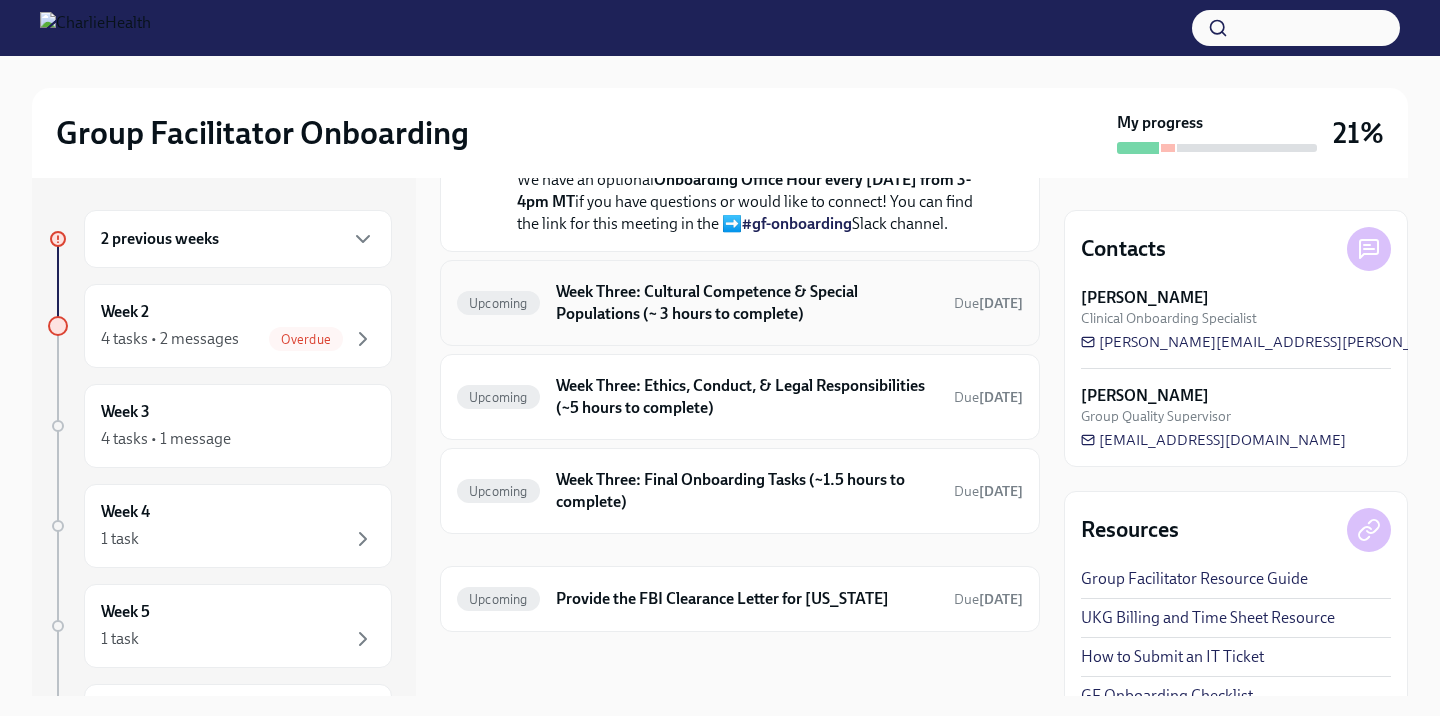 scroll, scrollTop: 888, scrollLeft: 0, axis: vertical 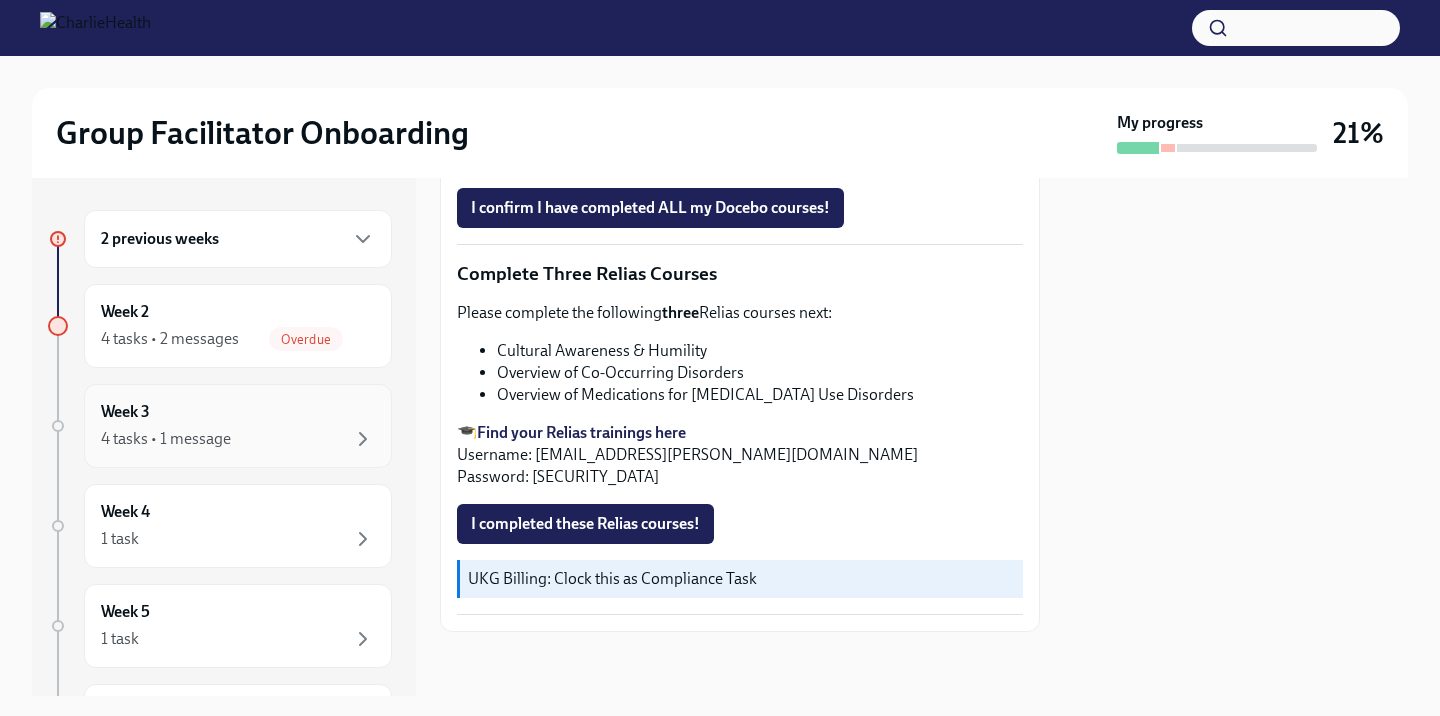 click on "4 tasks • 1 message" at bounding box center [238, 439] 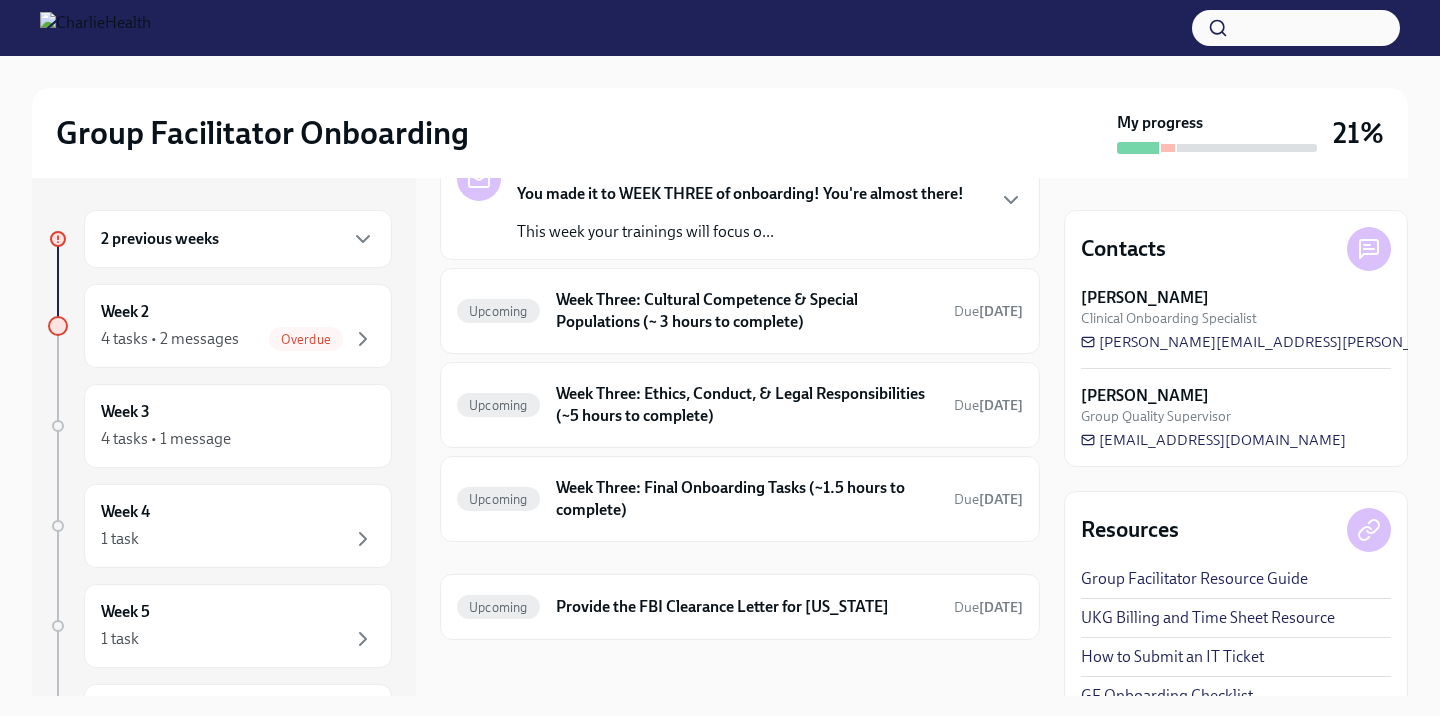 scroll, scrollTop: 138, scrollLeft: 0, axis: vertical 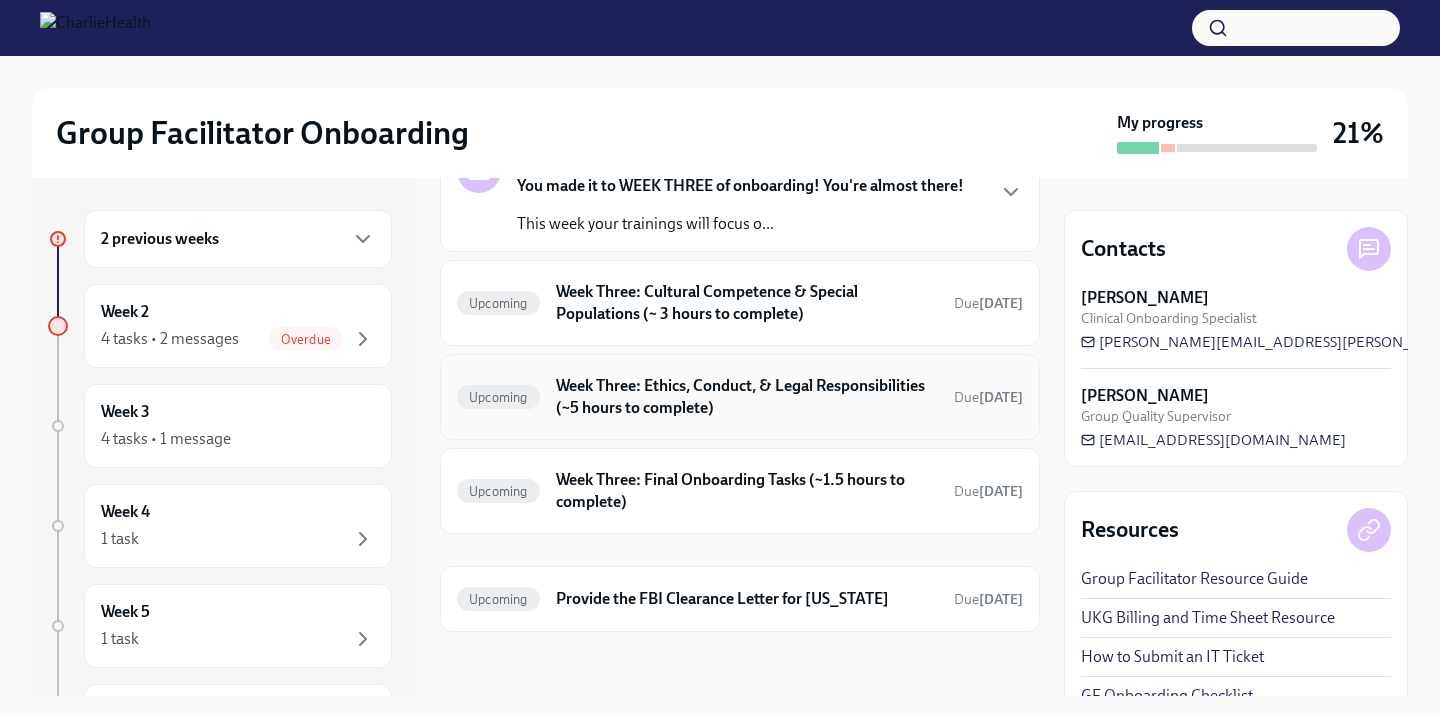 click on "Week Three: Ethics, Conduct, & Legal Responsibilities (~5 hours to complete)" at bounding box center [747, 397] 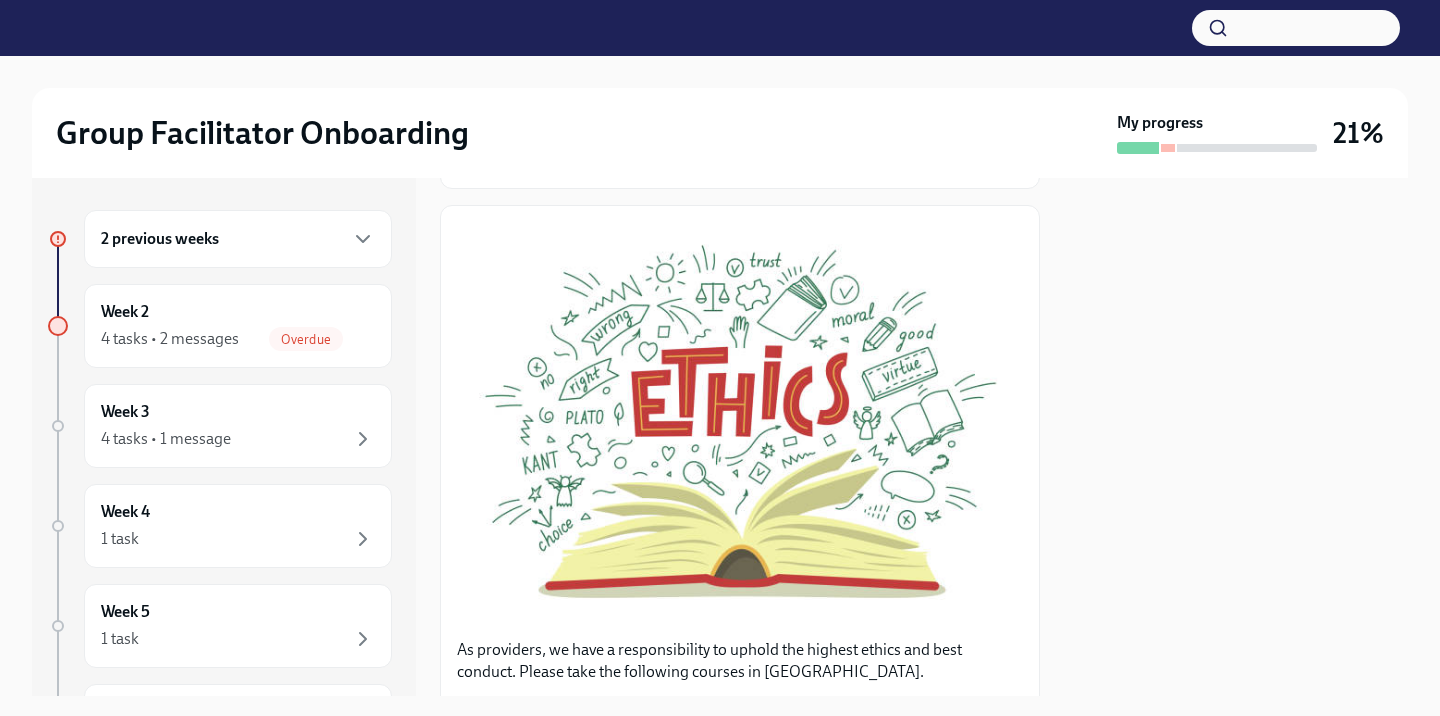 scroll, scrollTop: 0, scrollLeft: 0, axis: both 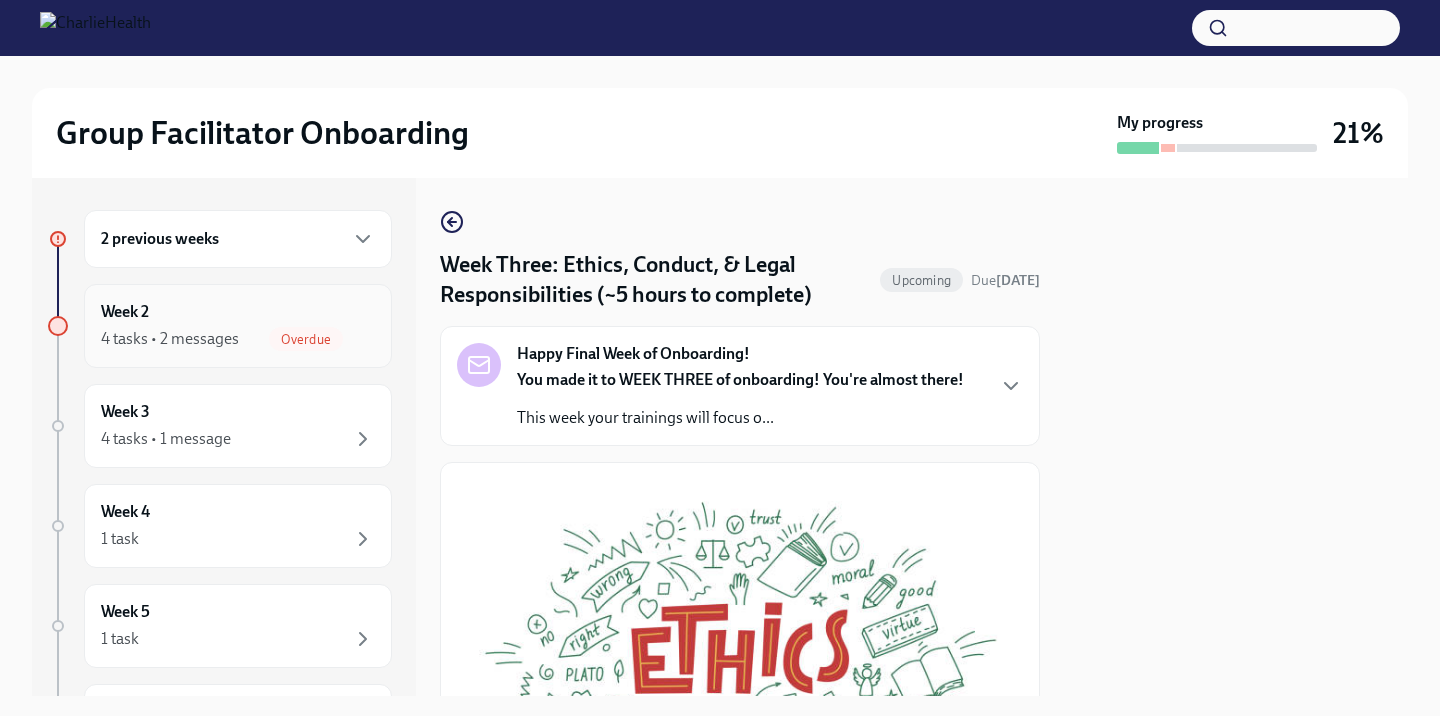 click on "4 tasks • 2 messages" at bounding box center [170, 339] 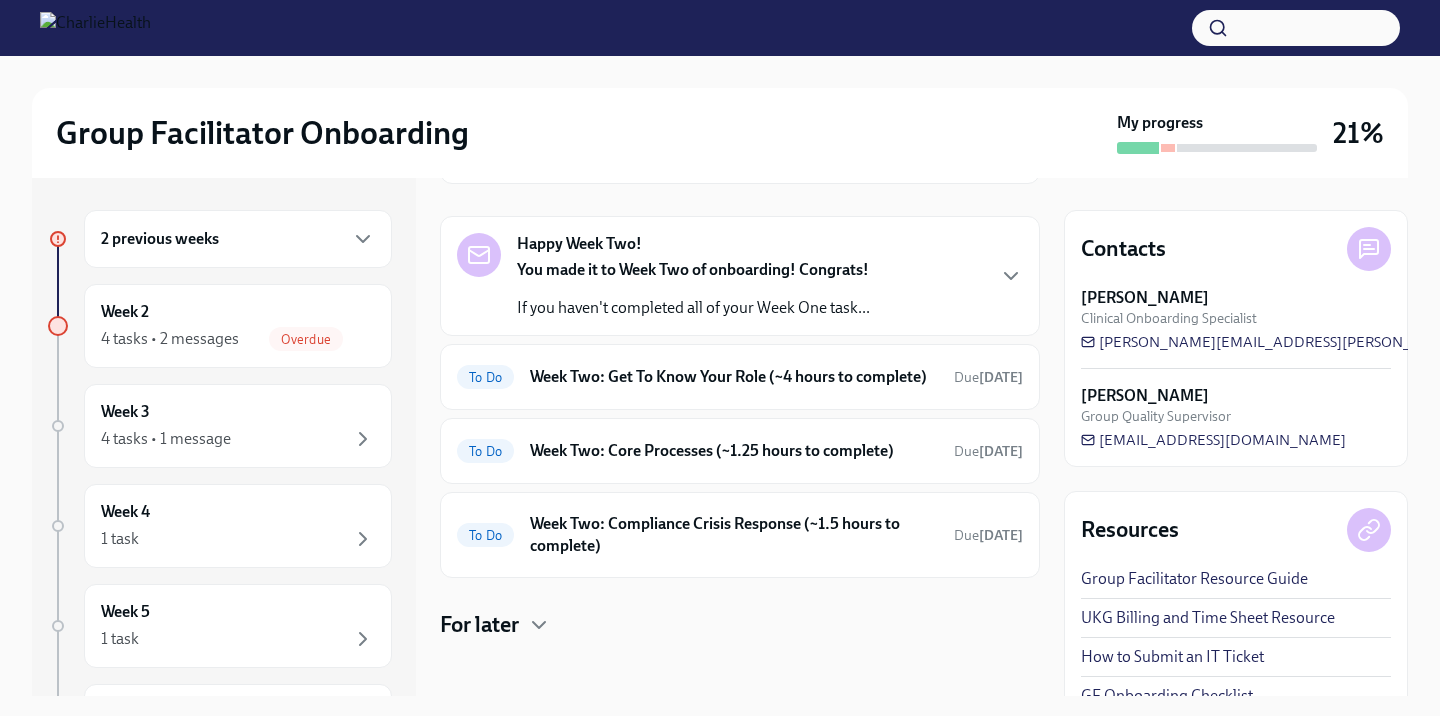 scroll, scrollTop: 179, scrollLeft: 0, axis: vertical 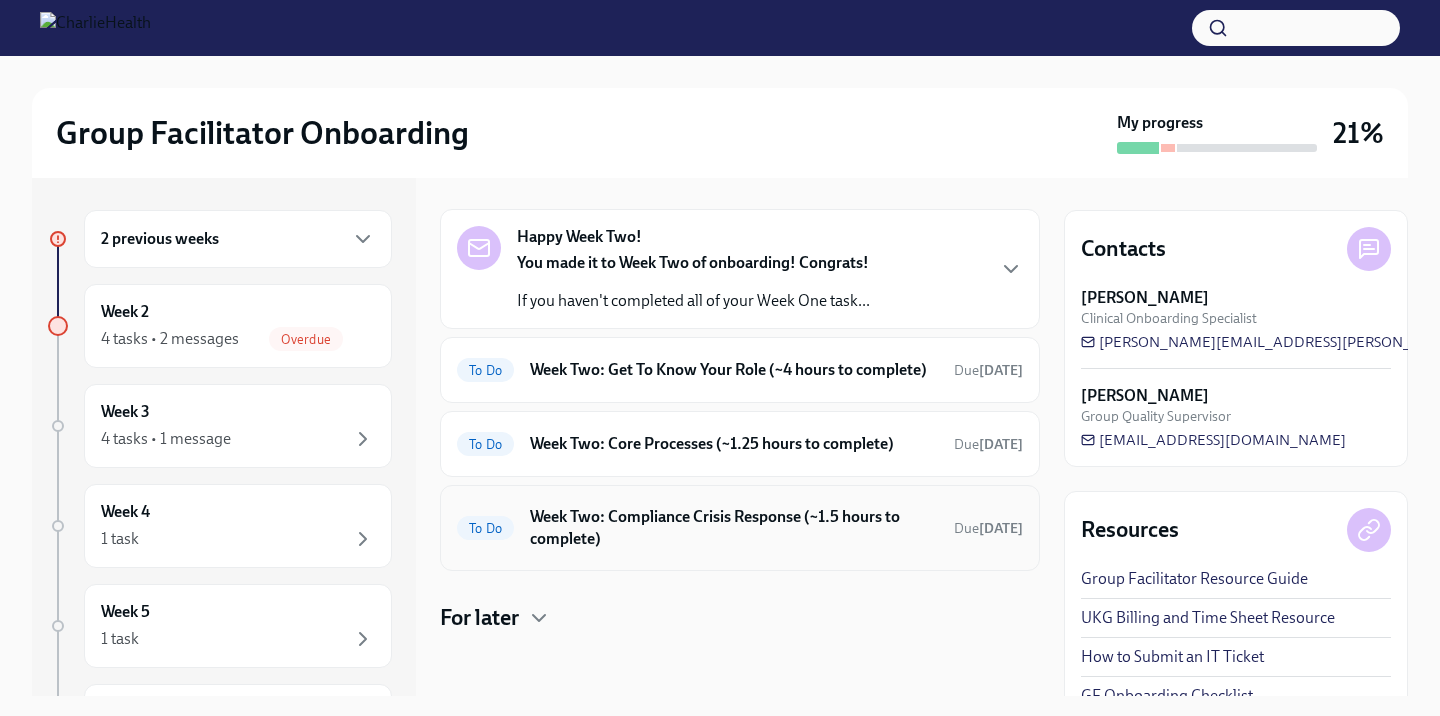 click on "Week Two: Compliance Crisis Response (~1.5 hours to complete)" at bounding box center (734, 528) 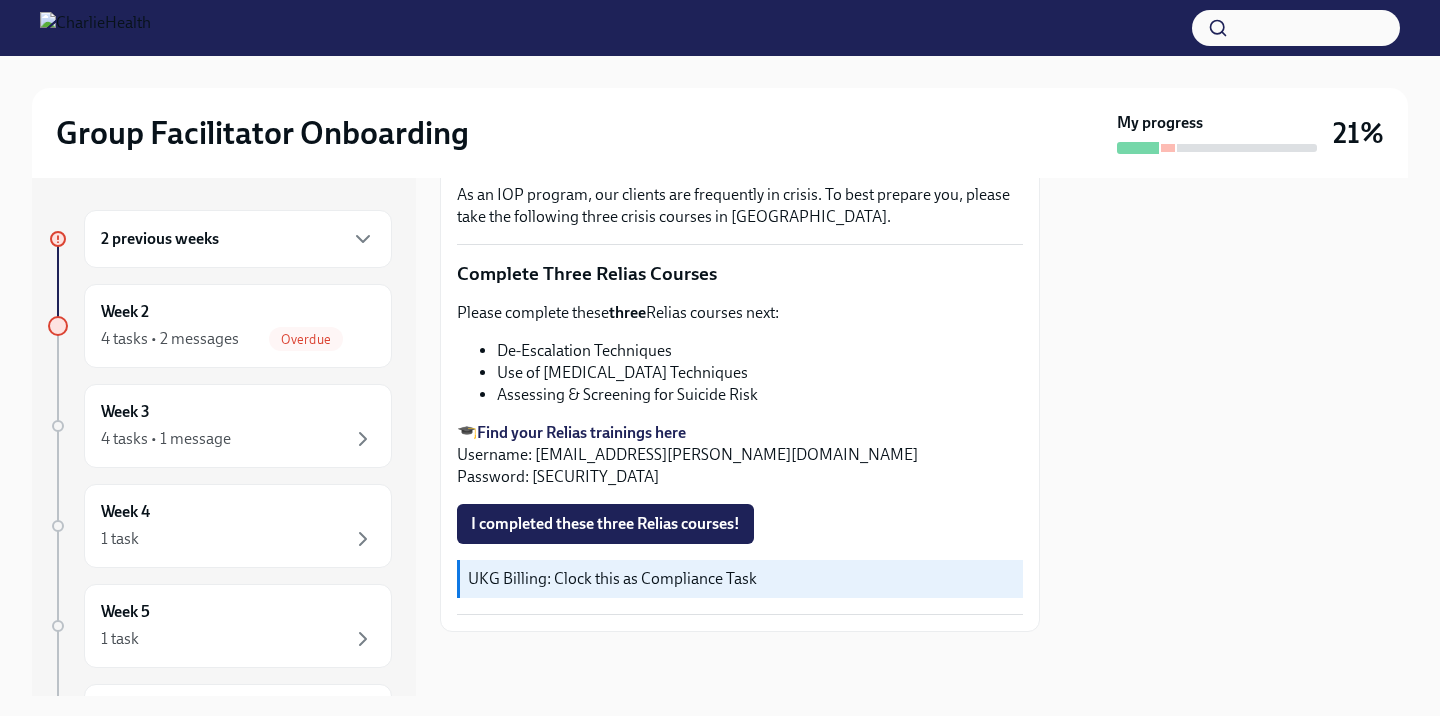 scroll, scrollTop: 0, scrollLeft: 0, axis: both 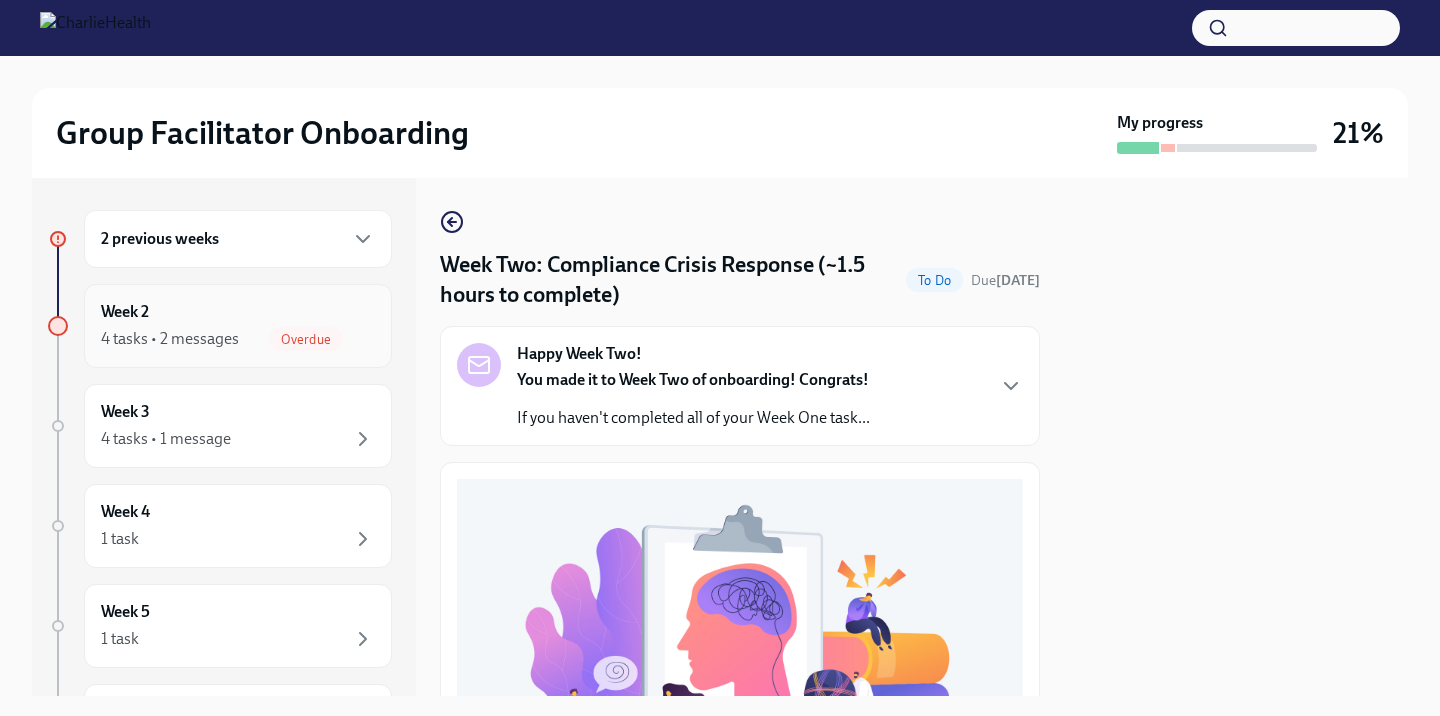 click on "Week 2 4 tasks • 2 messages Overdue" at bounding box center (238, 326) 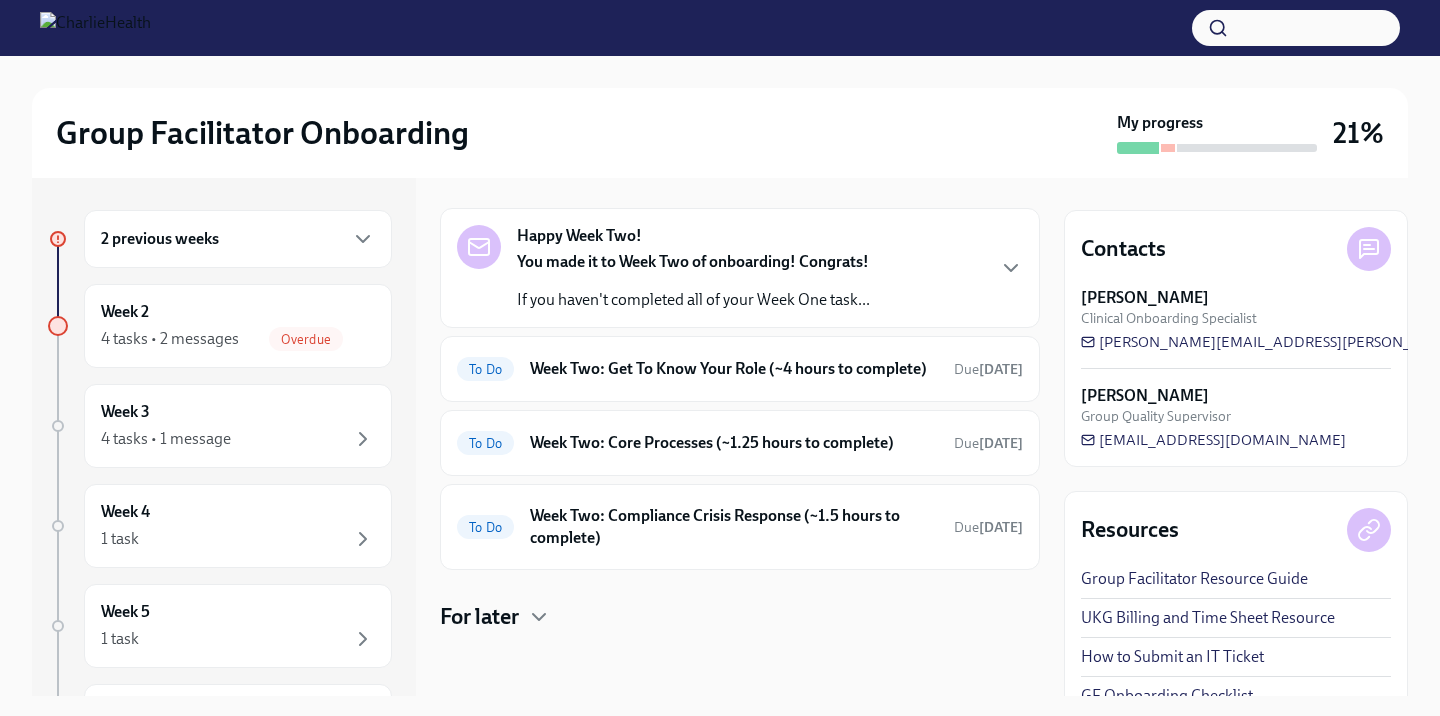 scroll, scrollTop: 200, scrollLeft: 0, axis: vertical 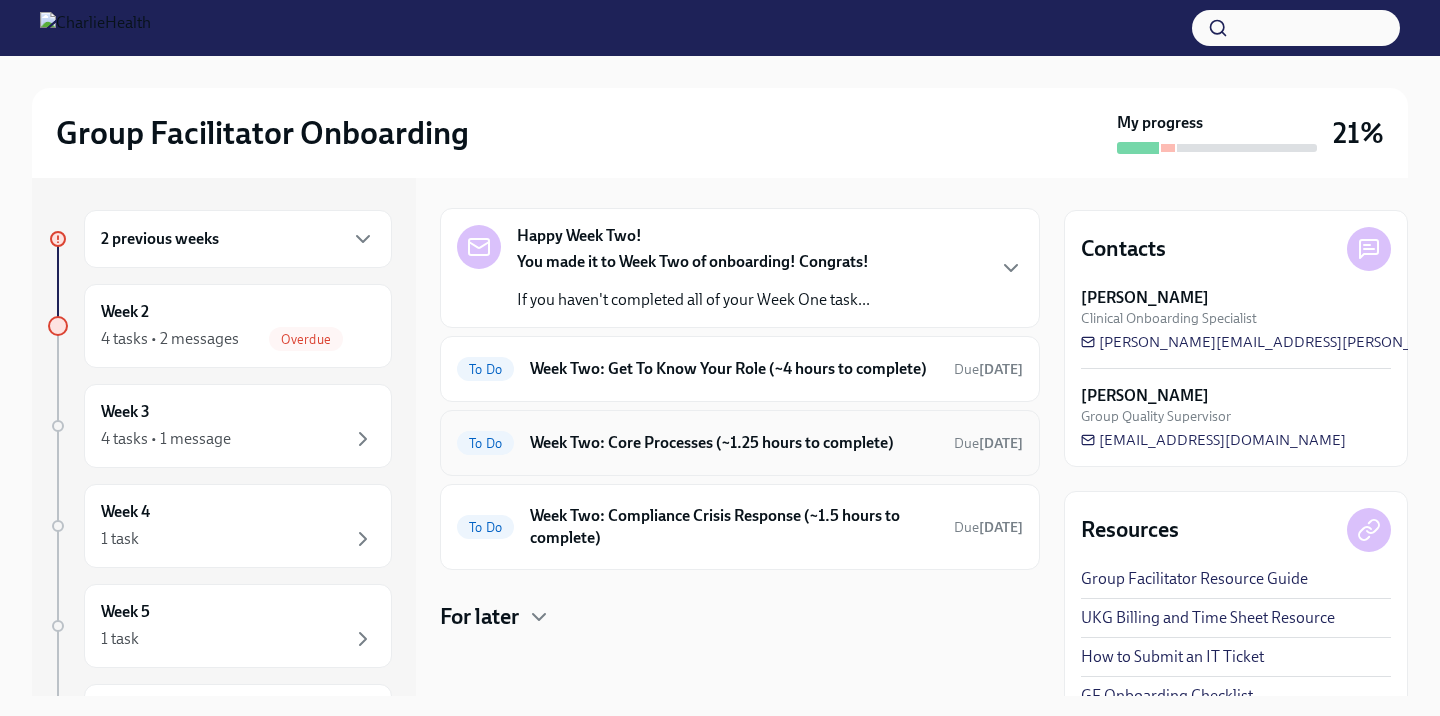 click on "Week Two: Core Processes (~1.25 hours to complete)" at bounding box center (734, 443) 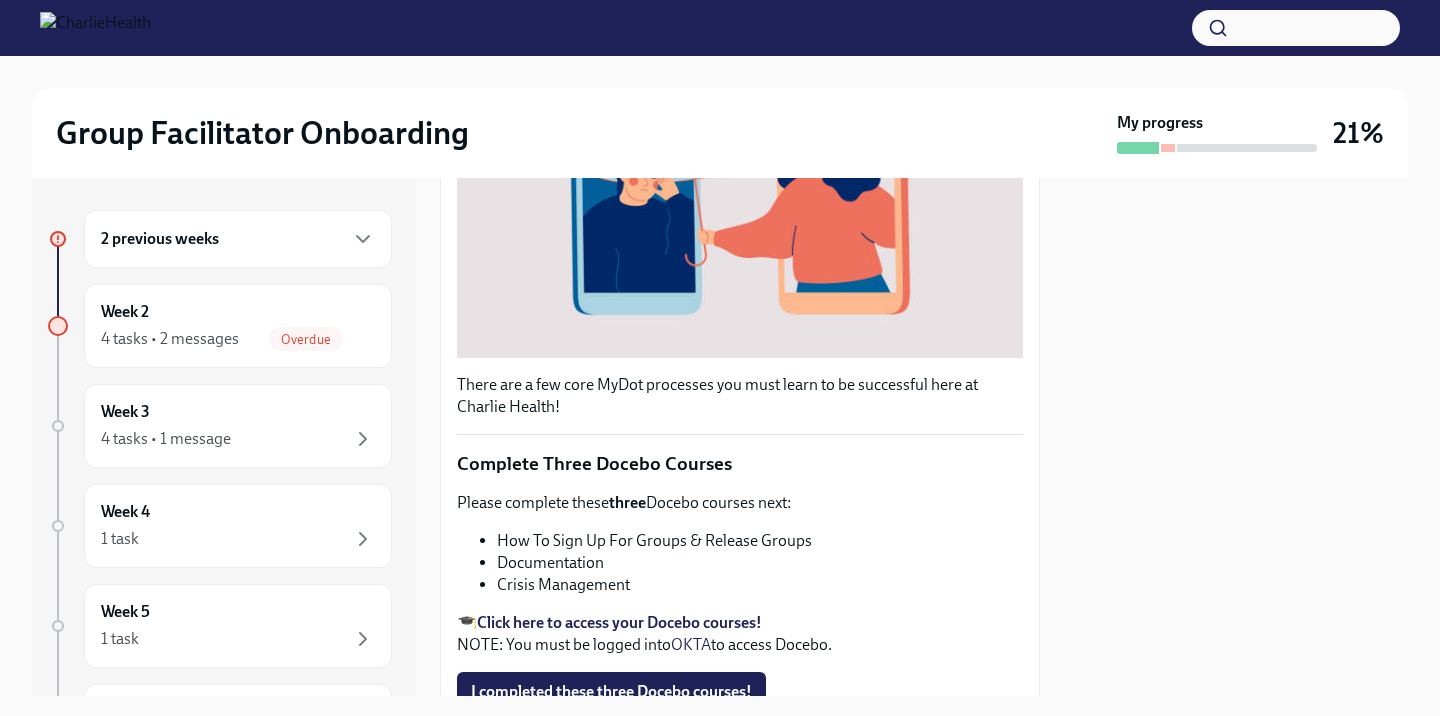 scroll, scrollTop: 489, scrollLeft: 0, axis: vertical 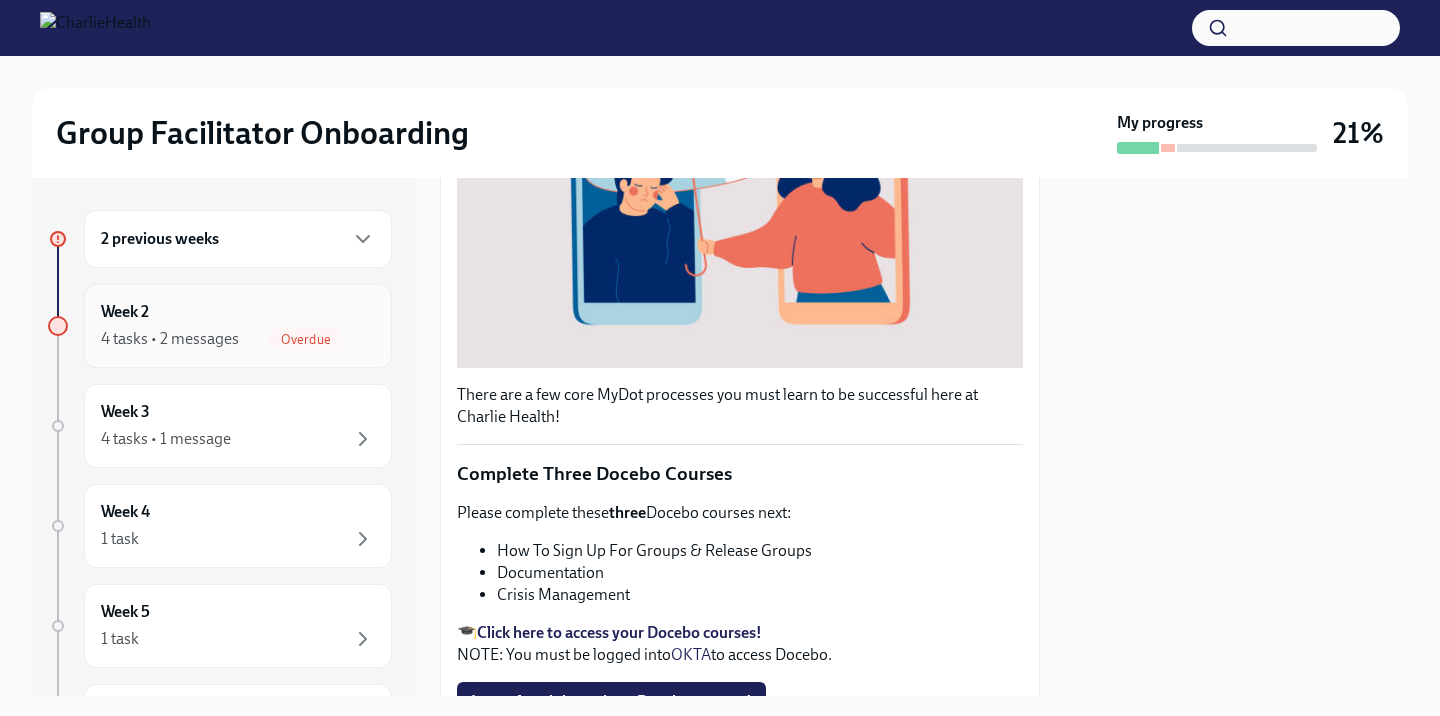 click on "Week 2 4 tasks • 2 messages Overdue" at bounding box center [238, 326] 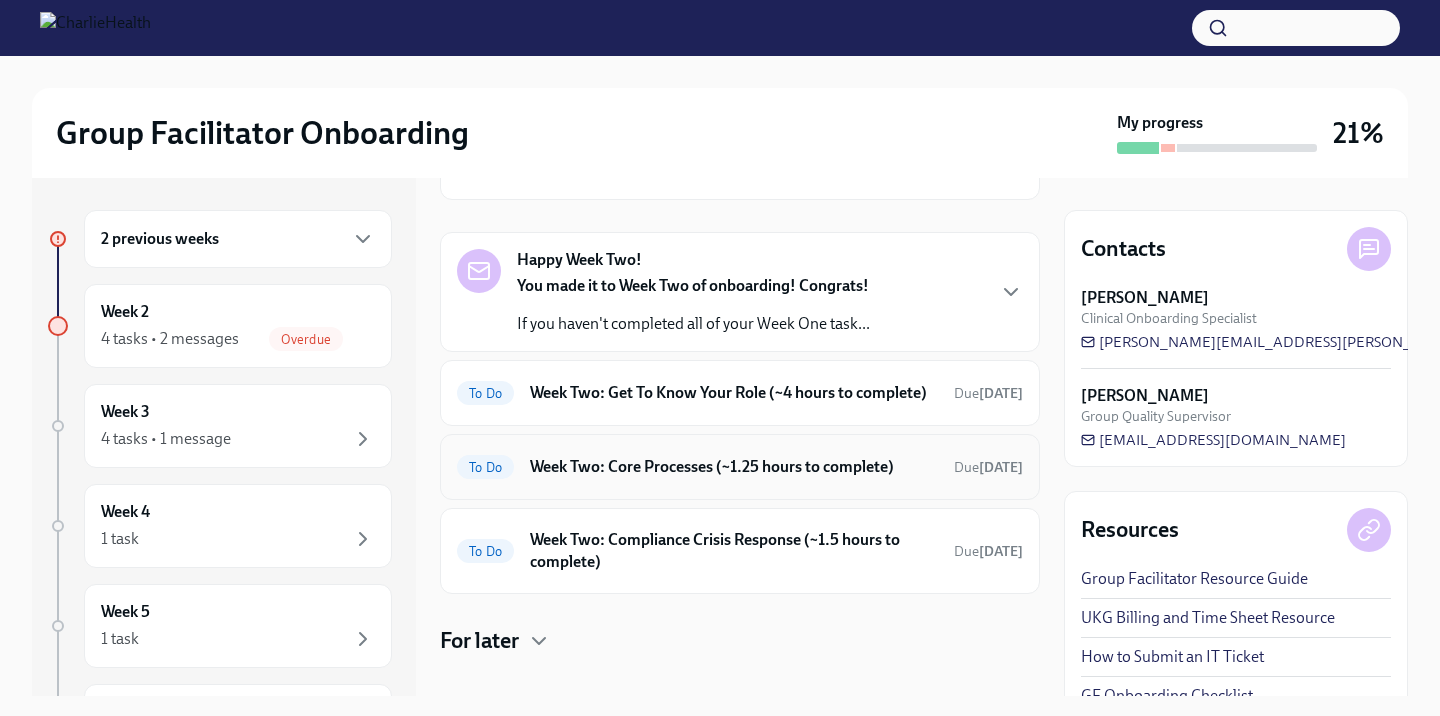 scroll, scrollTop: 149, scrollLeft: 0, axis: vertical 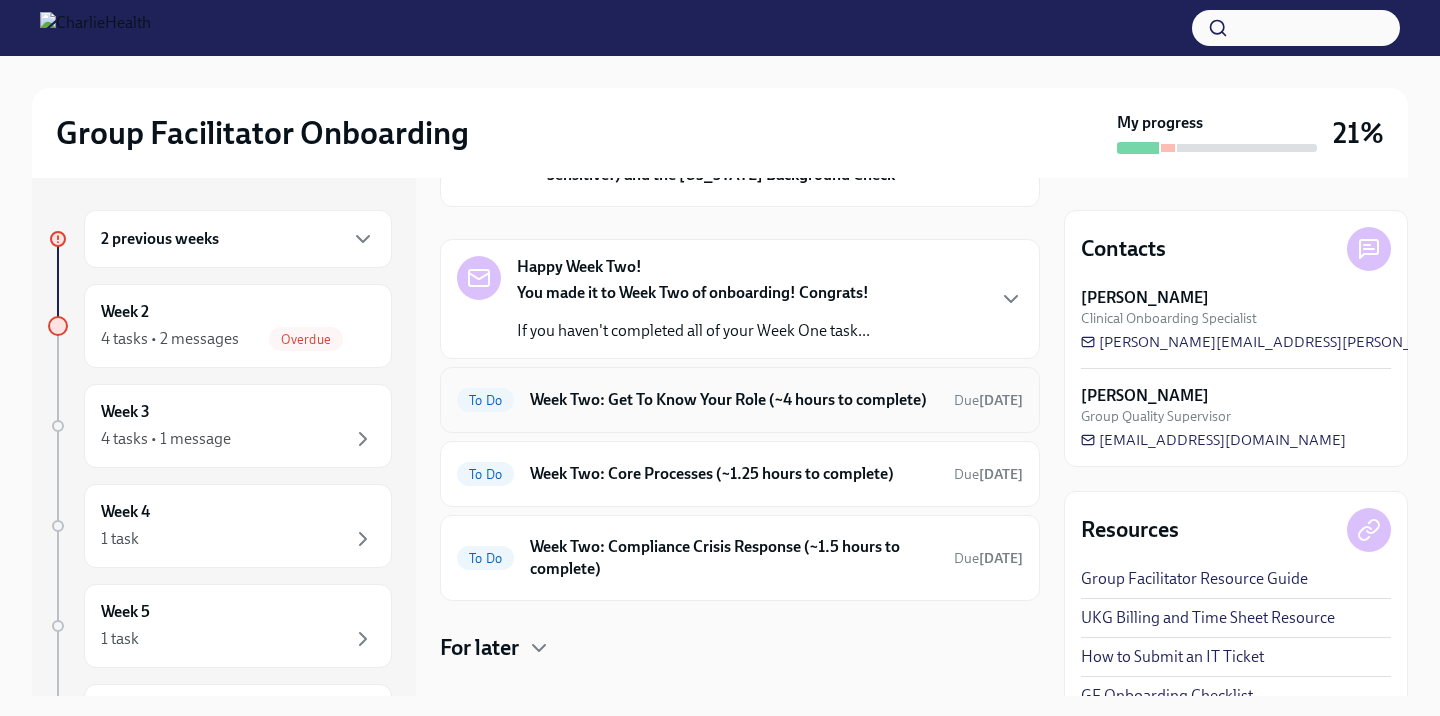 click on "Week Two: Get To Know Your Role (~4 hours to complete)" at bounding box center [734, 400] 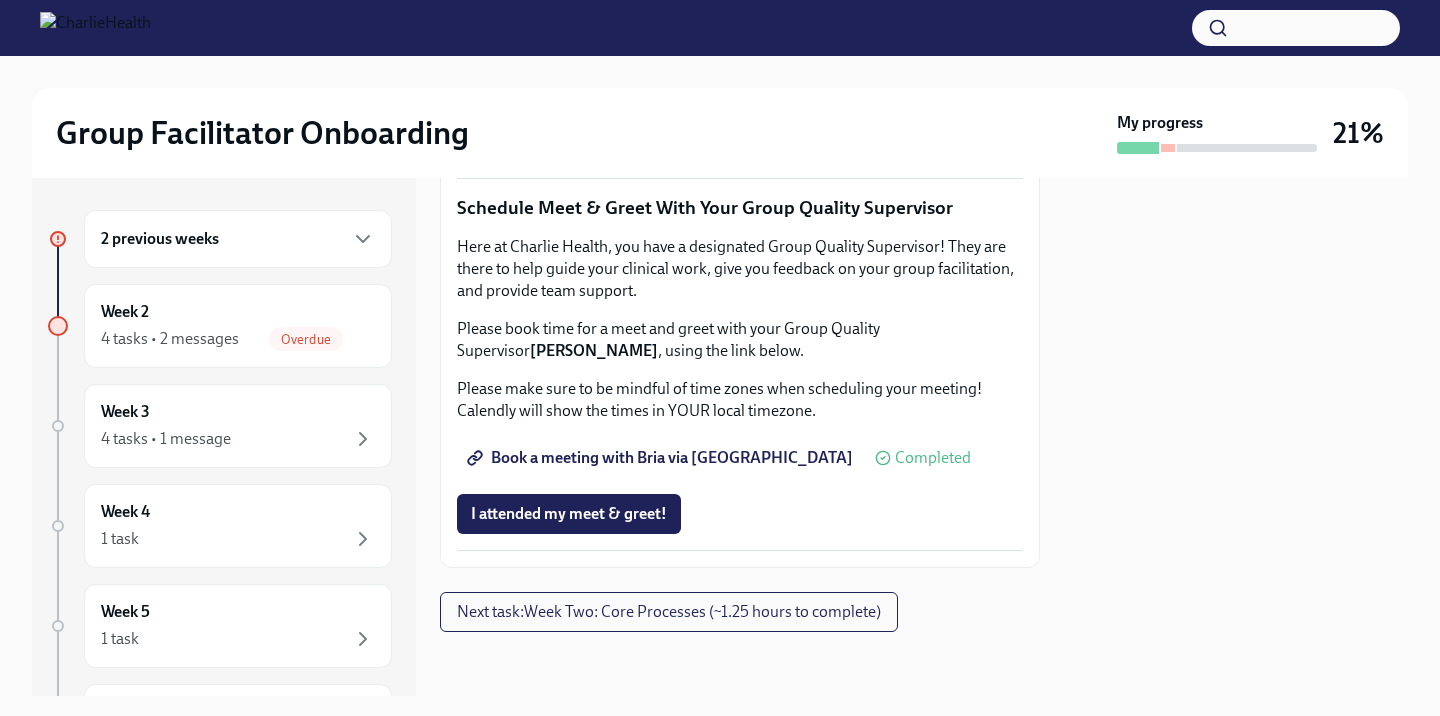 scroll, scrollTop: 2046, scrollLeft: 0, axis: vertical 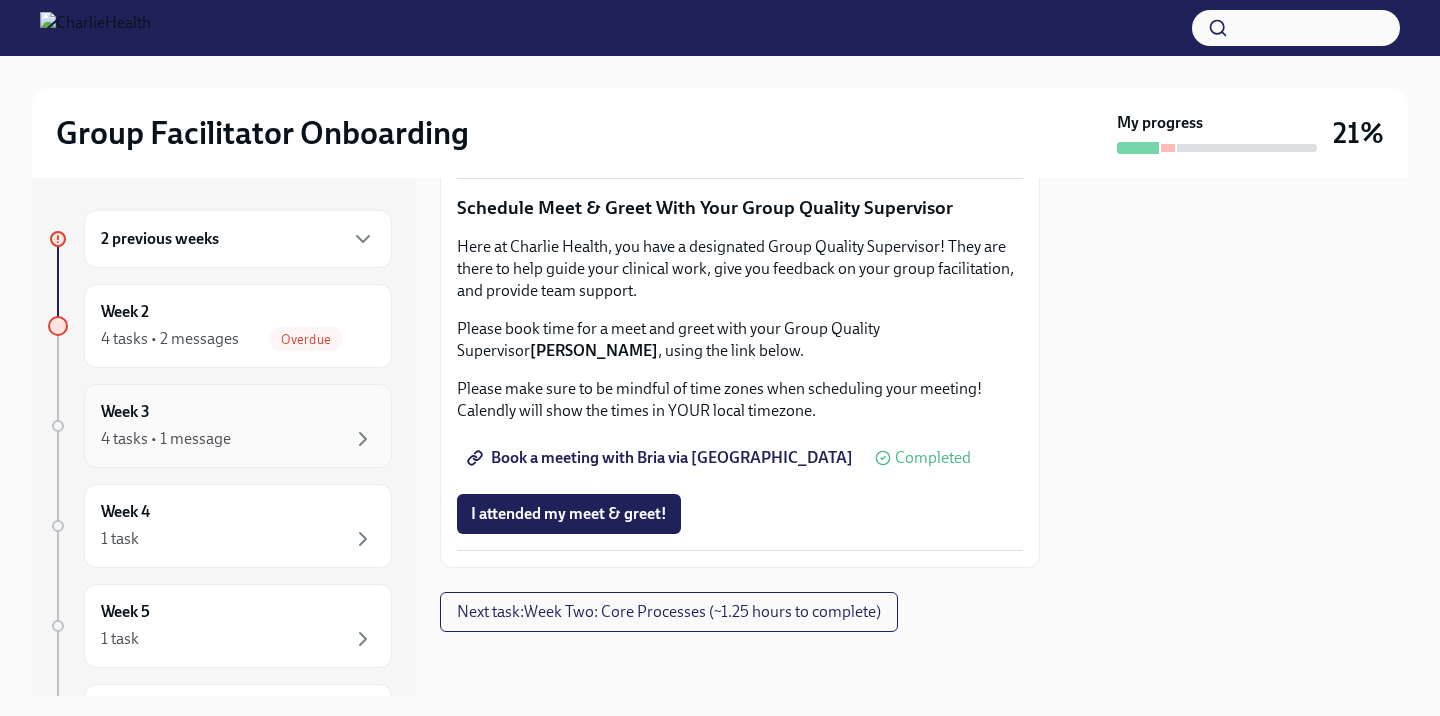 click on "4 tasks • 1 message" at bounding box center (238, 439) 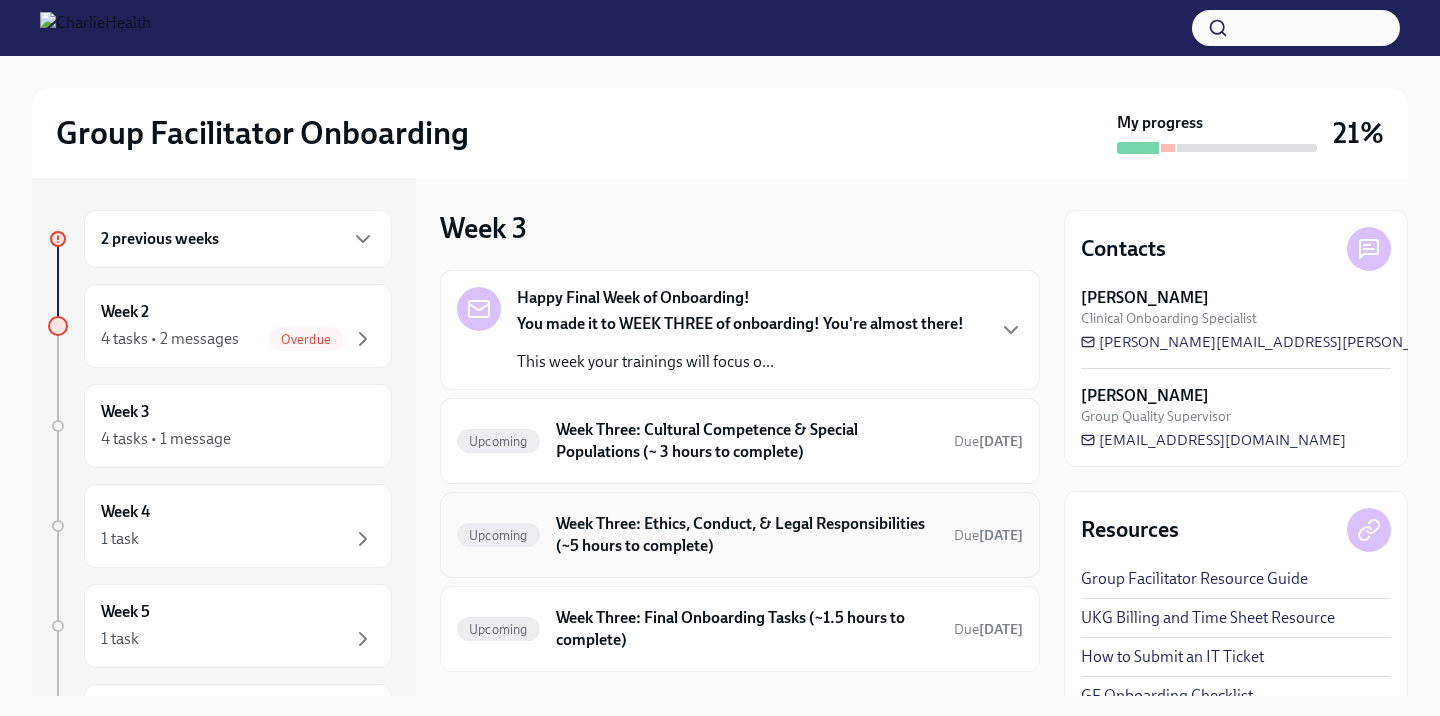 scroll, scrollTop: 138, scrollLeft: 0, axis: vertical 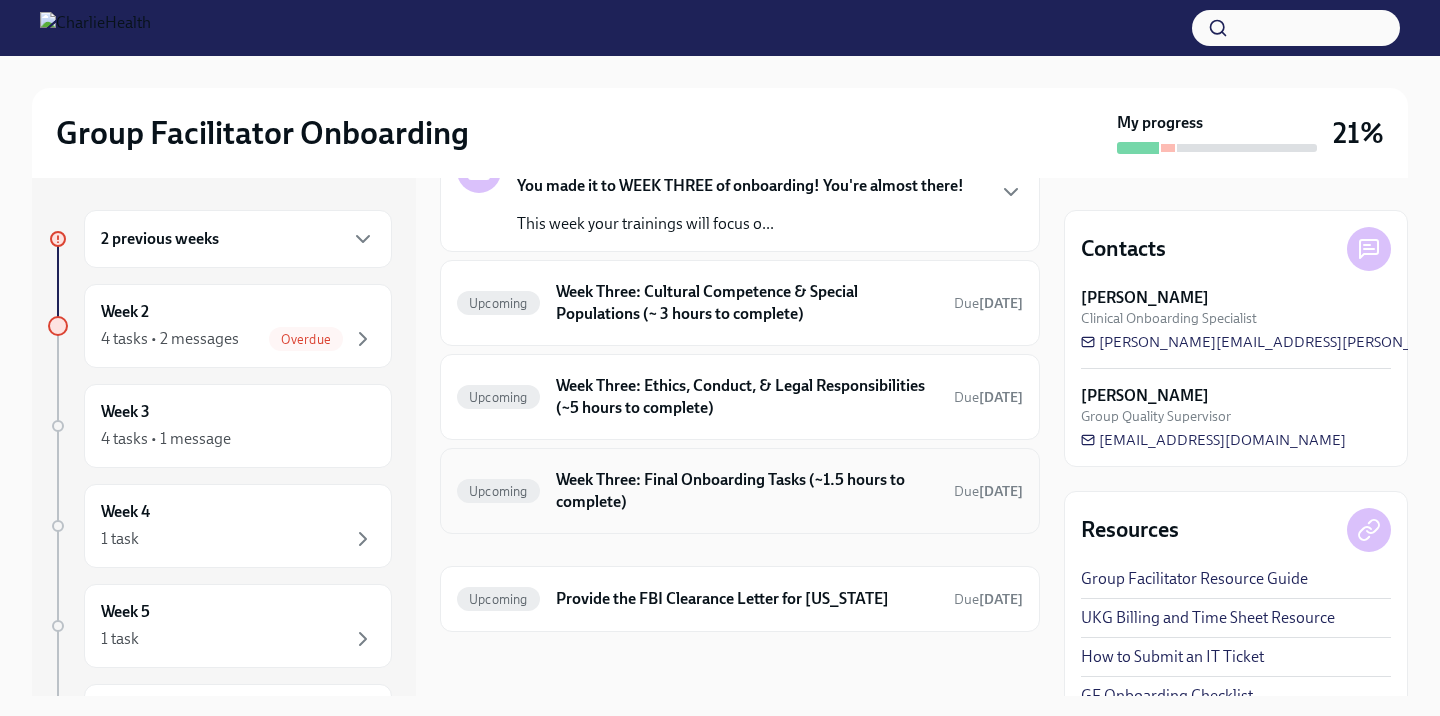 click on "Week Three: Final Onboarding Tasks (~1.5 hours to complete)" at bounding box center [747, 491] 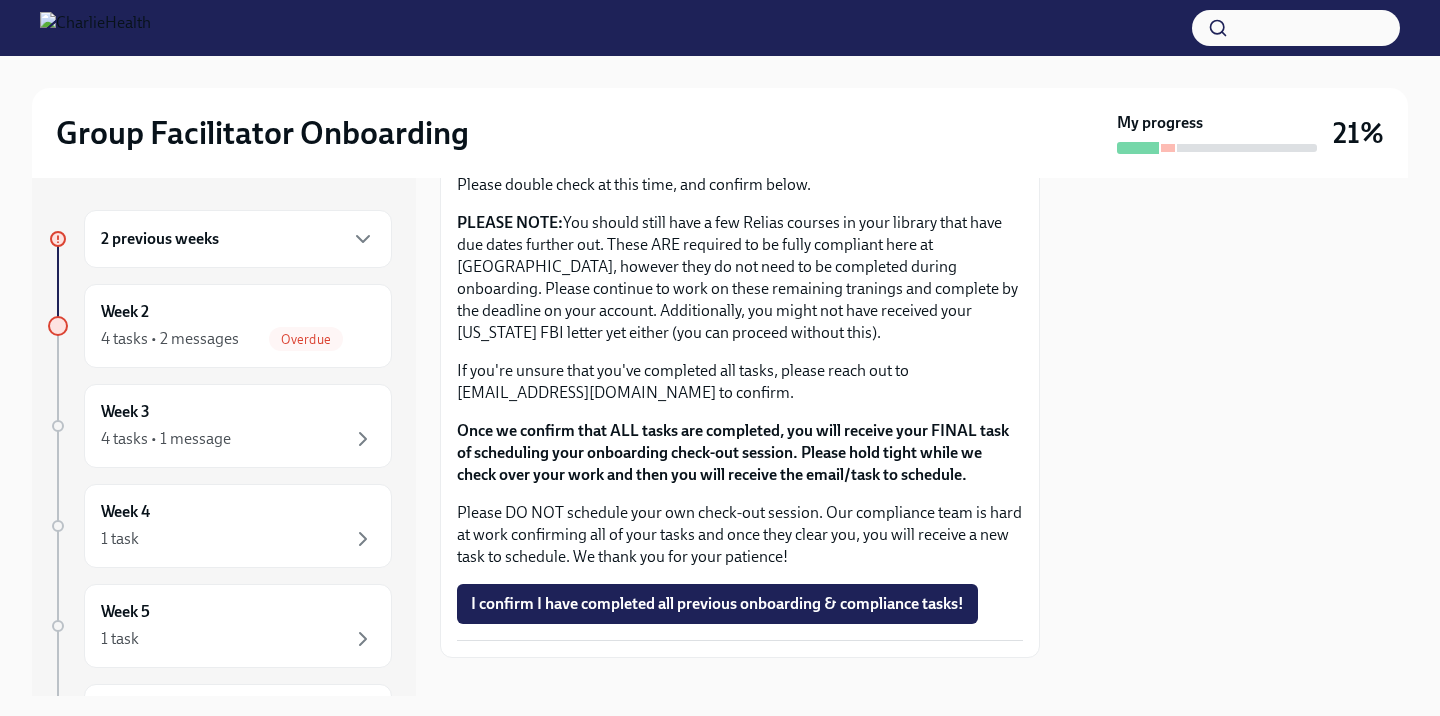 scroll, scrollTop: 1795, scrollLeft: 0, axis: vertical 